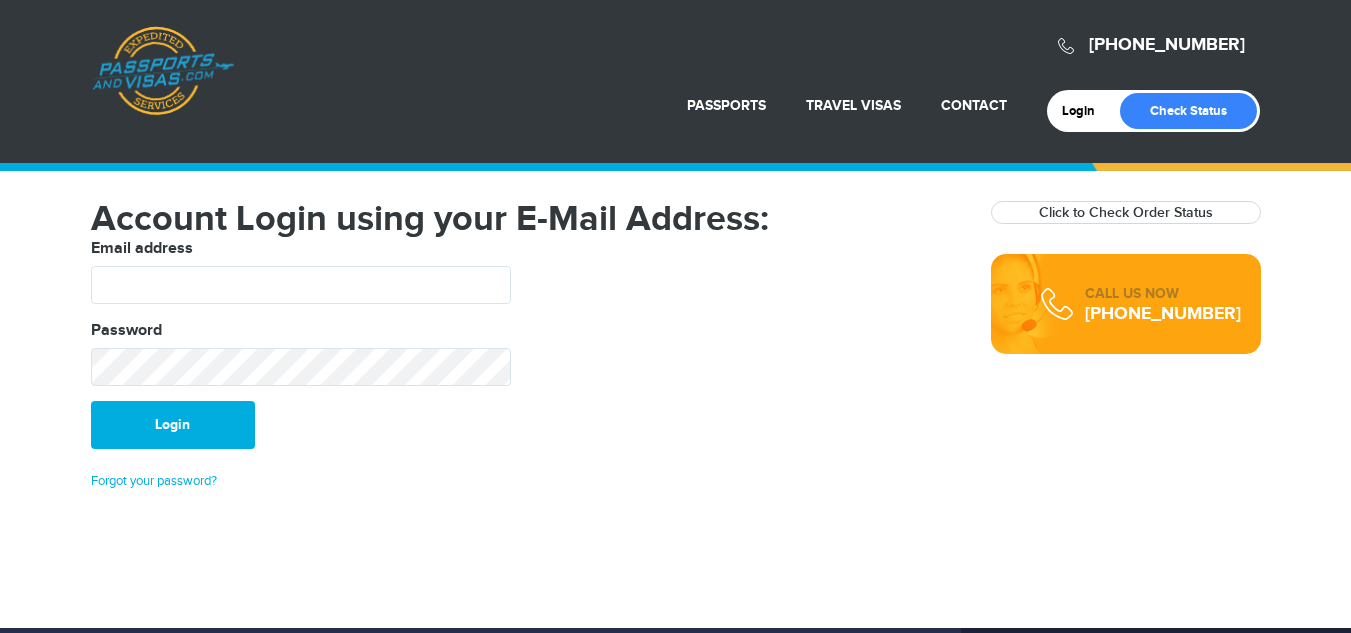 scroll, scrollTop: 0, scrollLeft: 0, axis: both 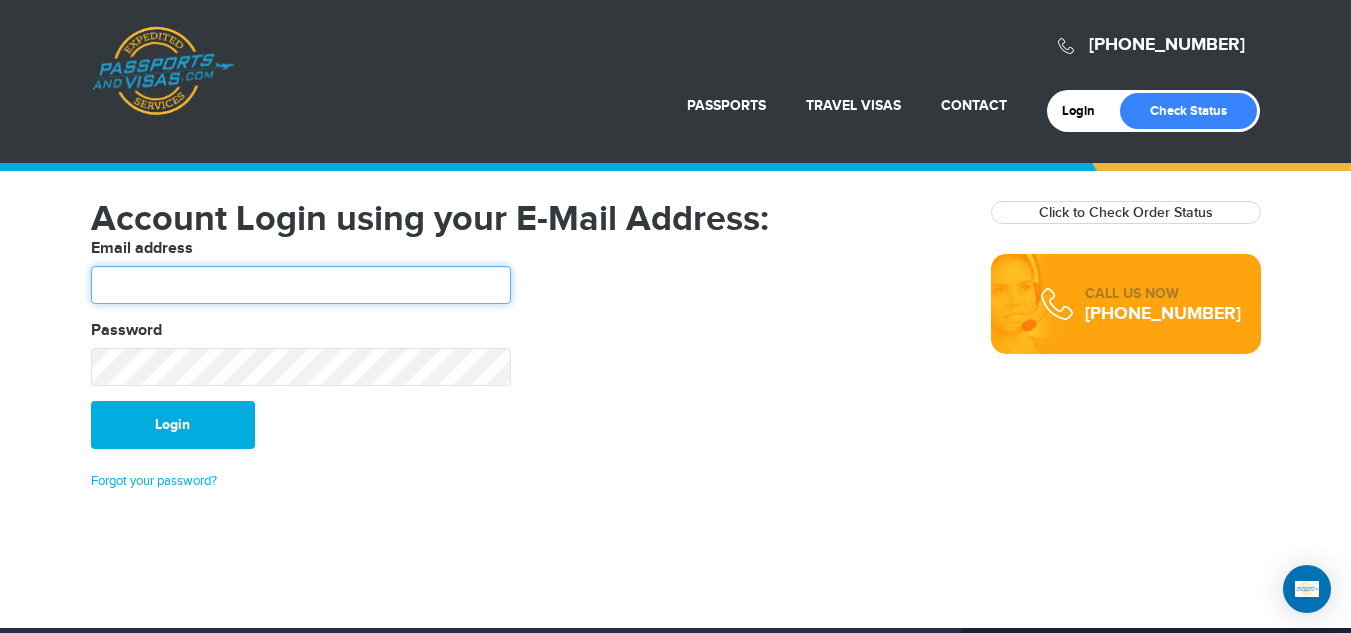 click at bounding box center [301, 285] 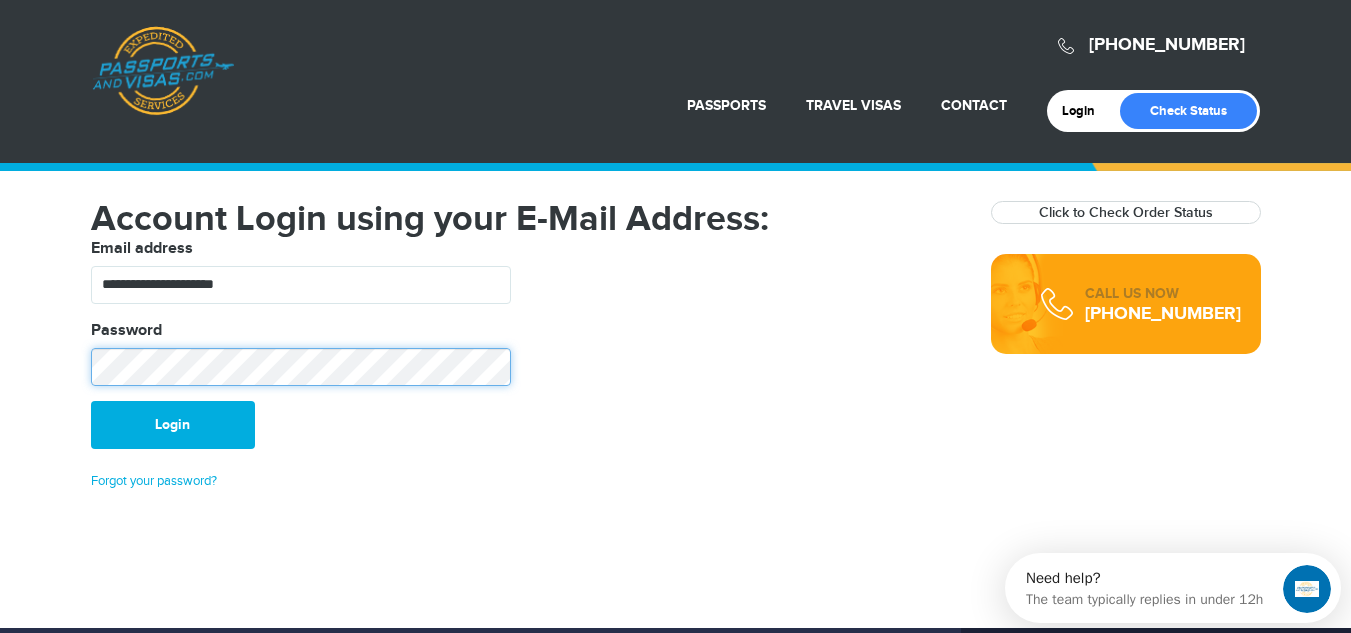 scroll, scrollTop: 0, scrollLeft: 0, axis: both 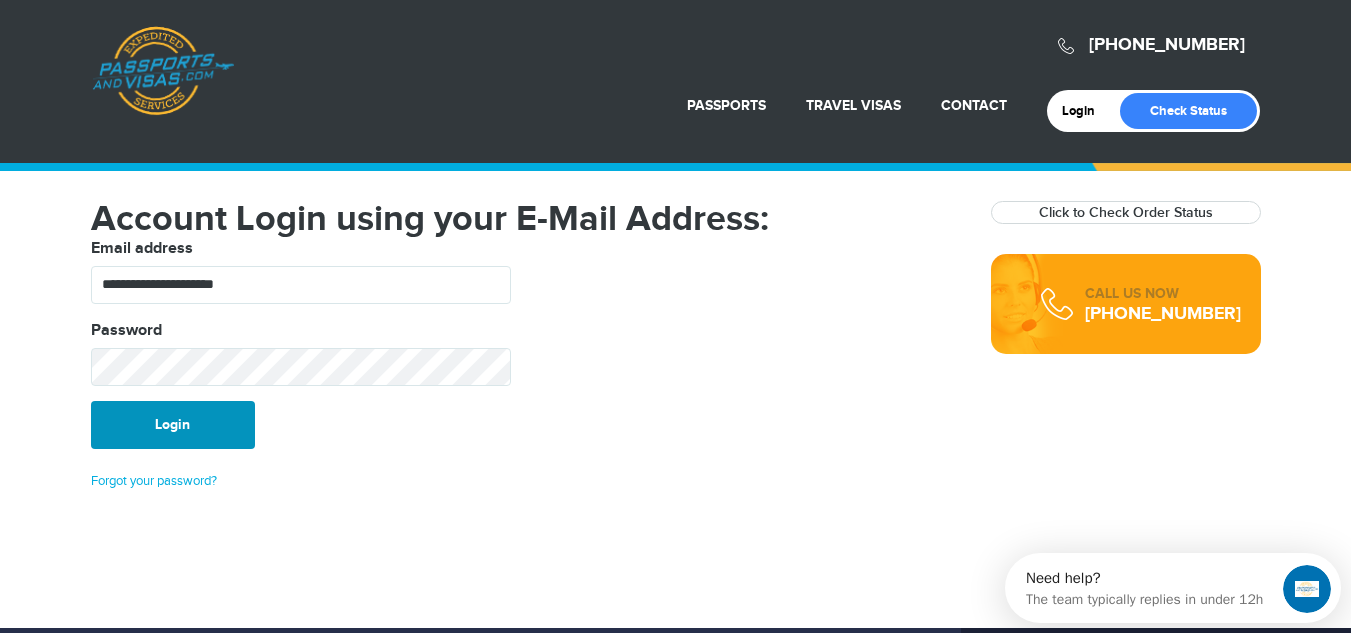 click on "Login" at bounding box center (173, 425) 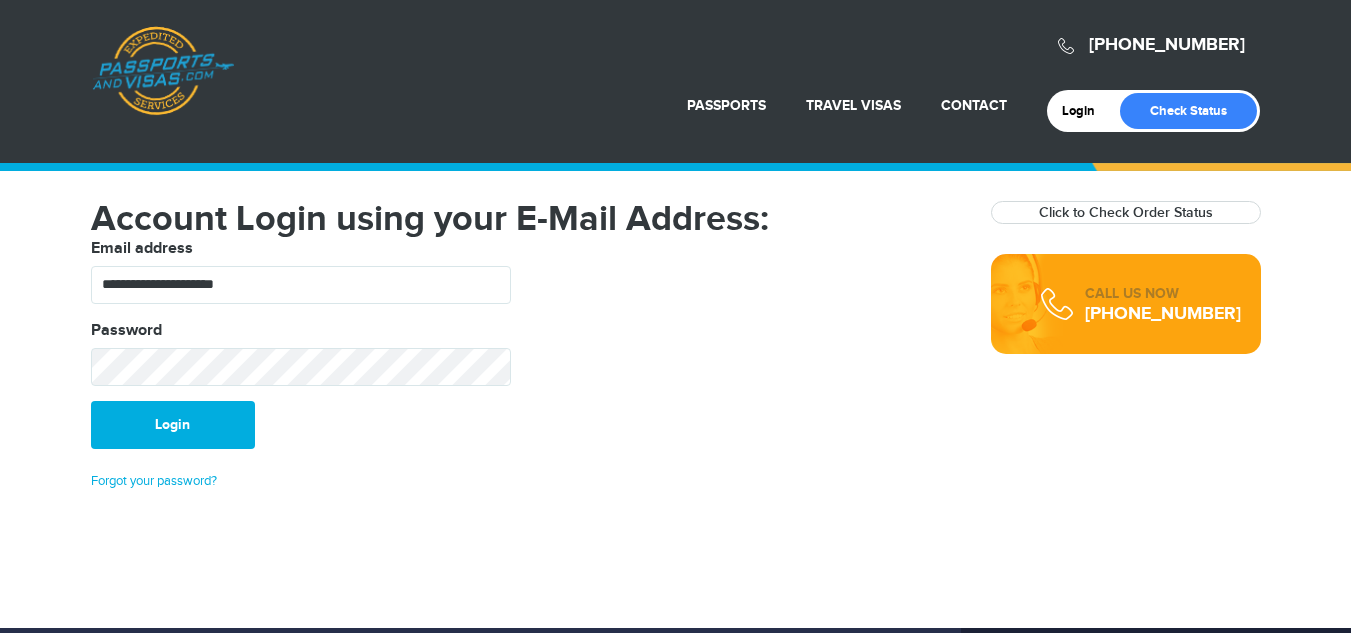 scroll, scrollTop: 0, scrollLeft: 0, axis: both 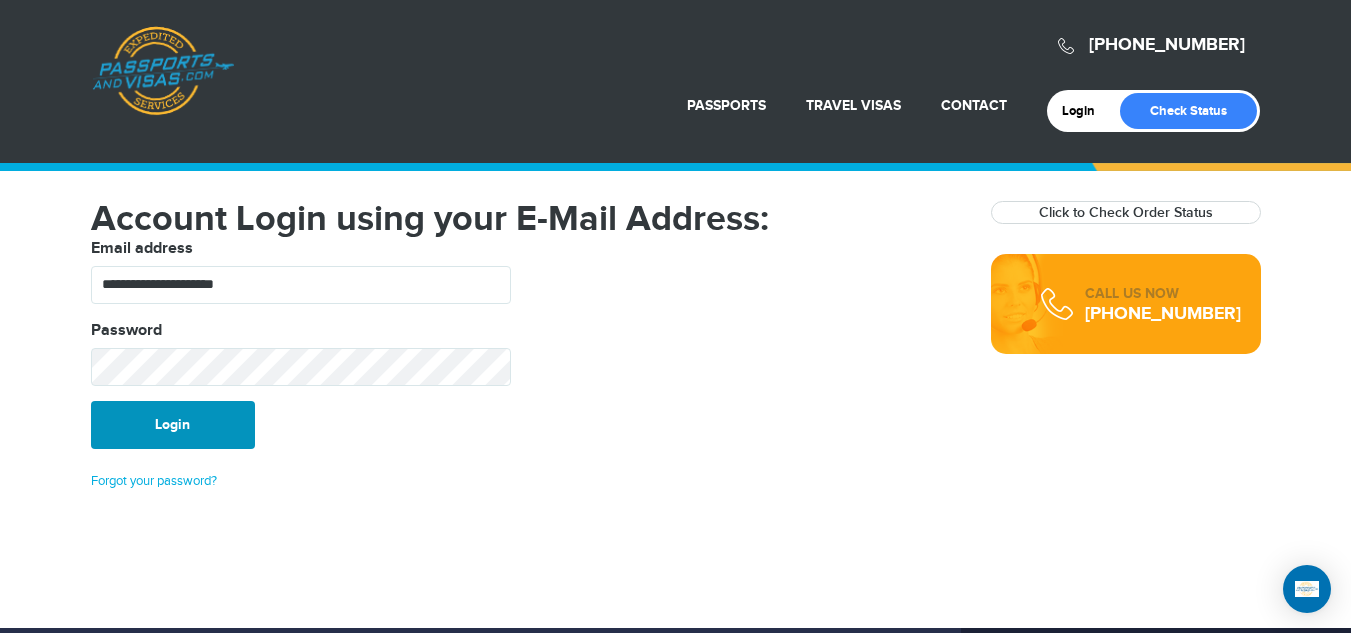 click on "Login" at bounding box center [173, 425] 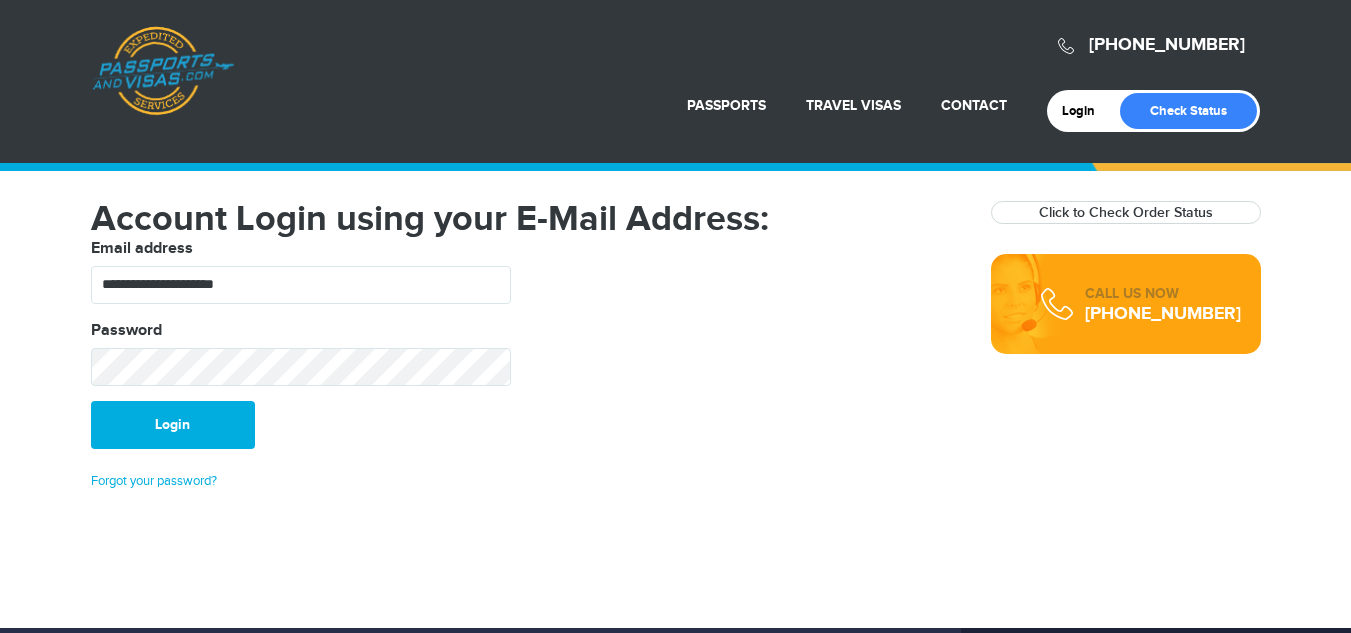 scroll, scrollTop: 0, scrollLeft: 0, axis: both 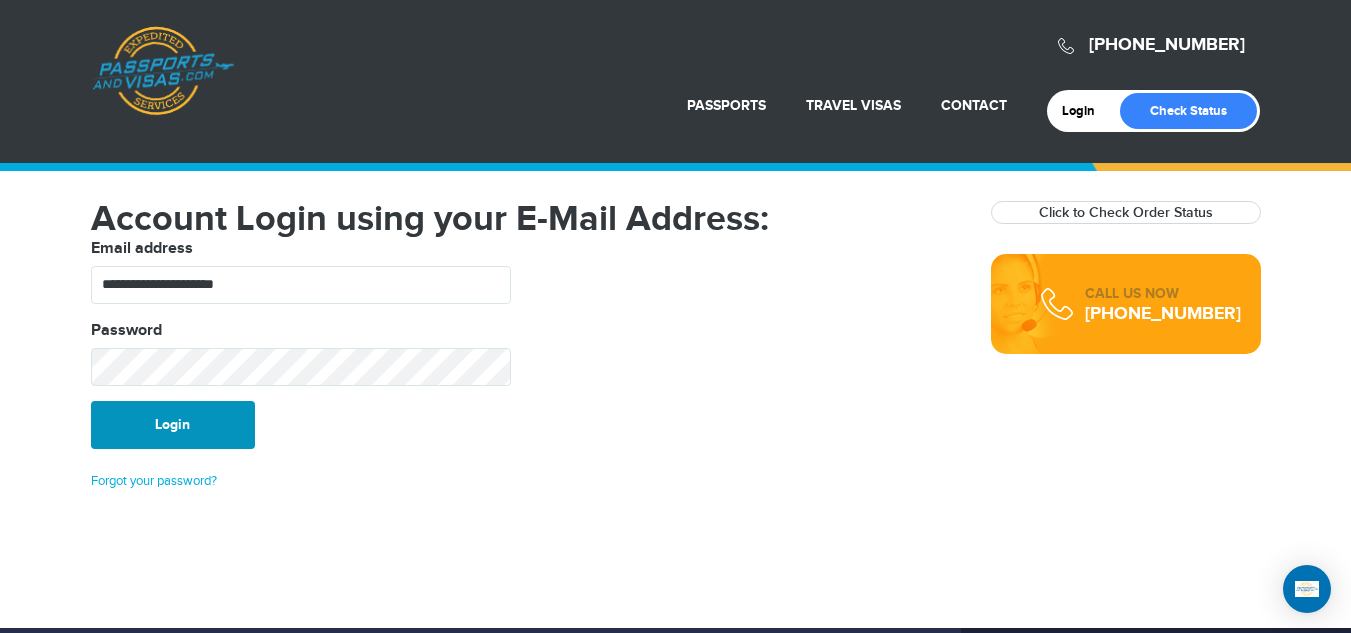 click on "Login" at bounding box center [173, 425] 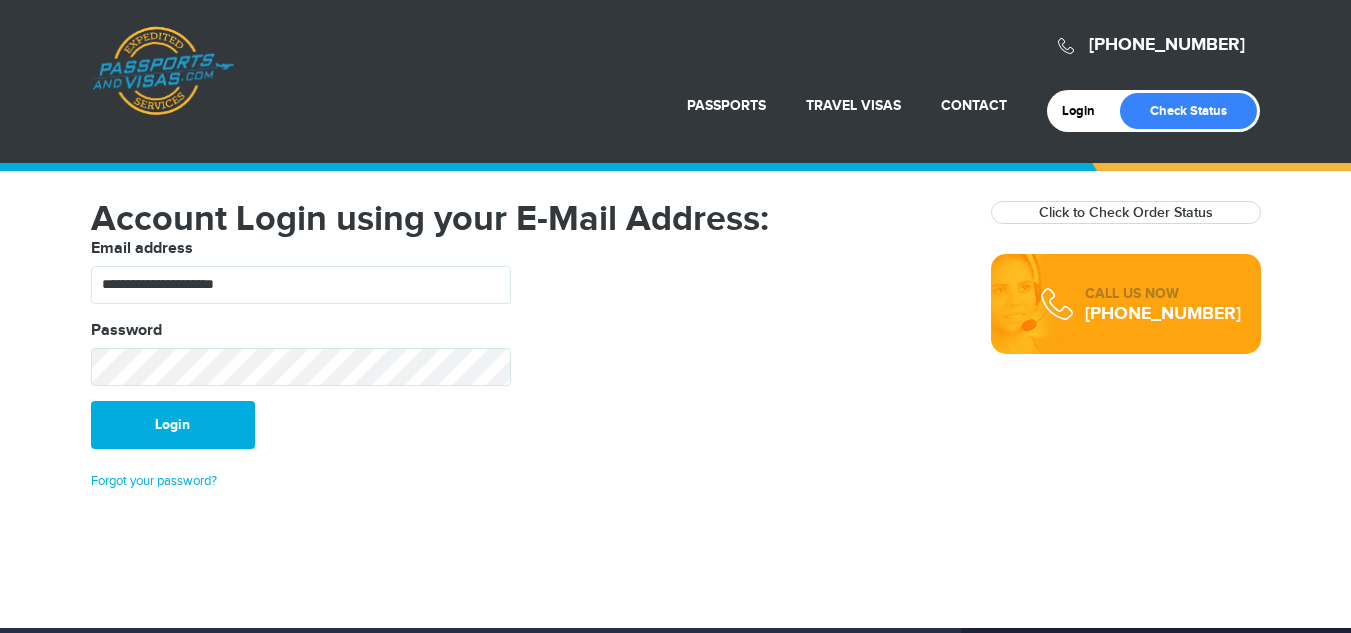 scroll, scrollTop: 0, scrollLeft: 0, axis: both 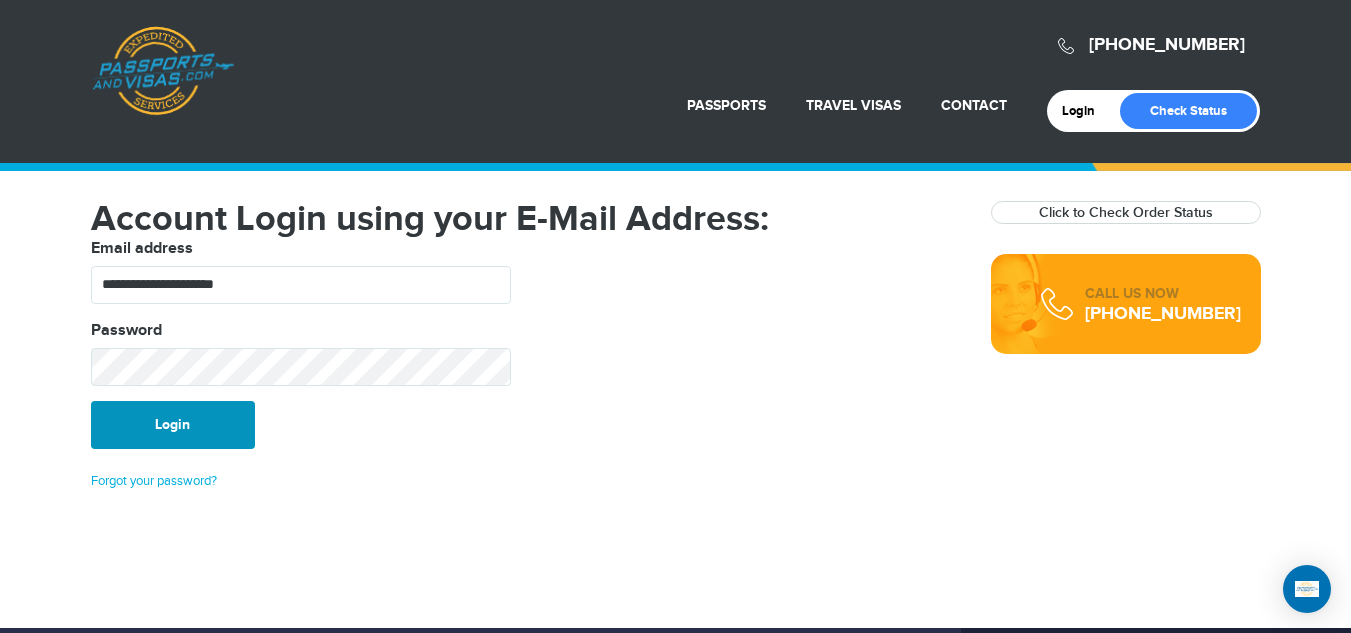 click on "Login" at bounding box center (173, 425) 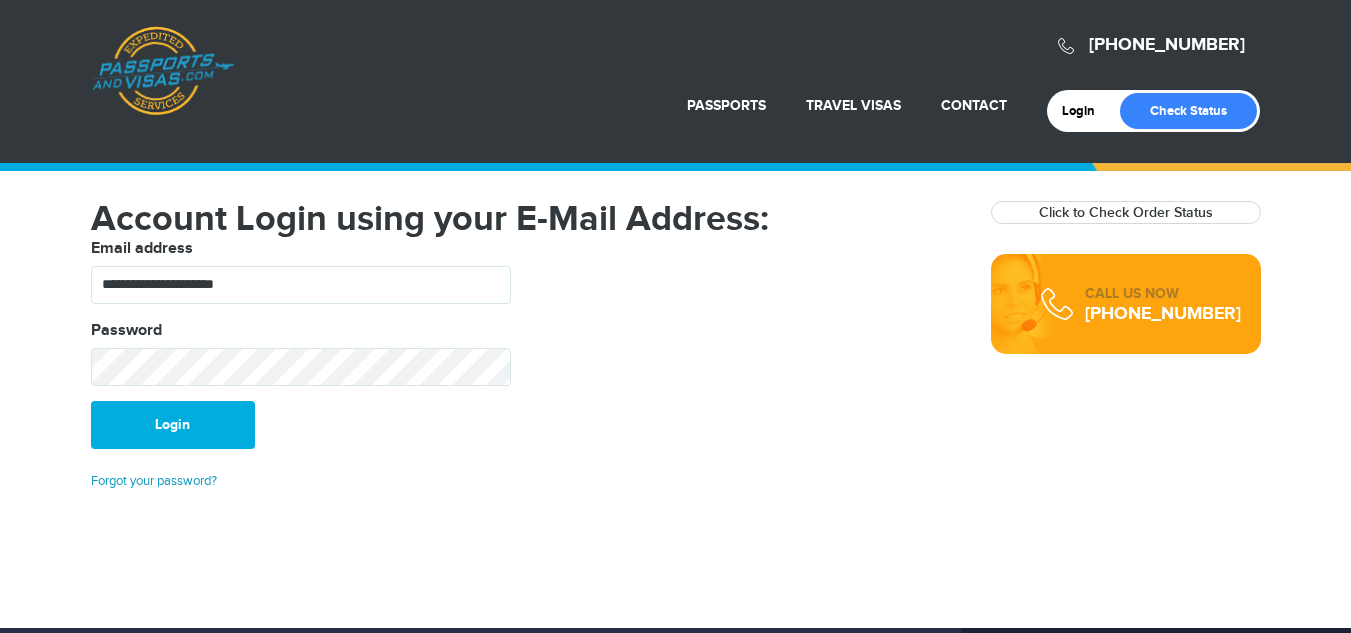 scroll, scrollTop: 0, scrollLeft: 0, axis: both 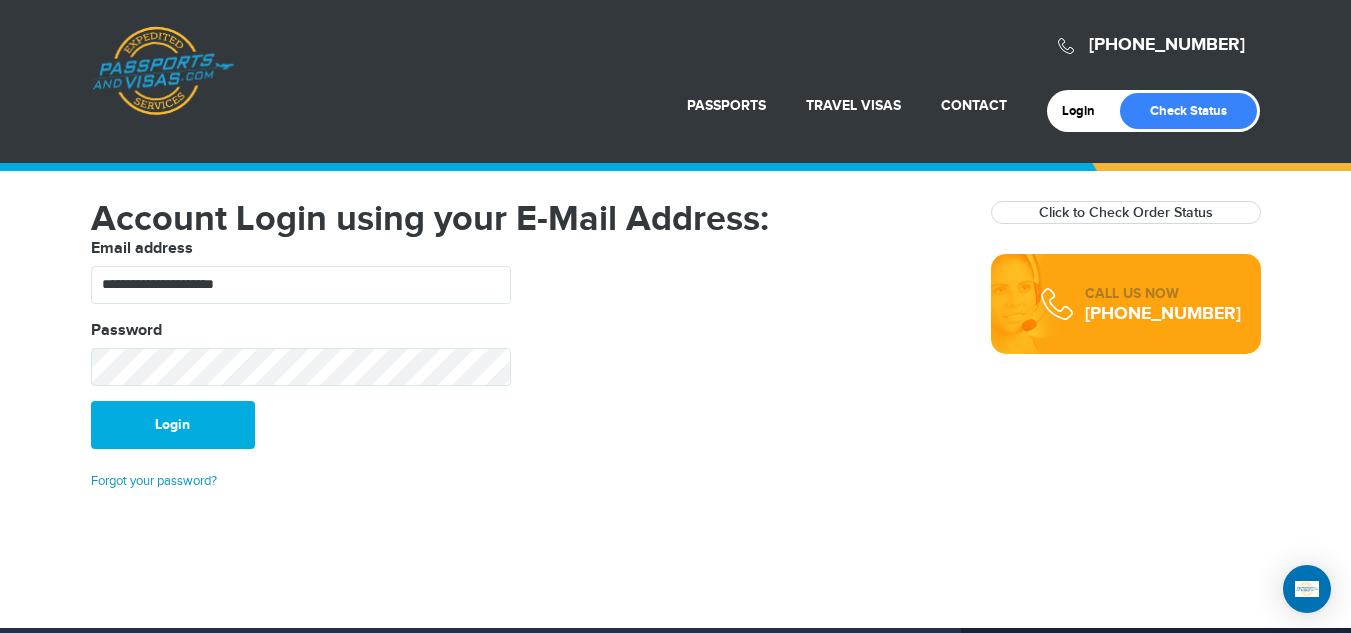 click on "Forgot your password?" at bounding box center [154, 481] 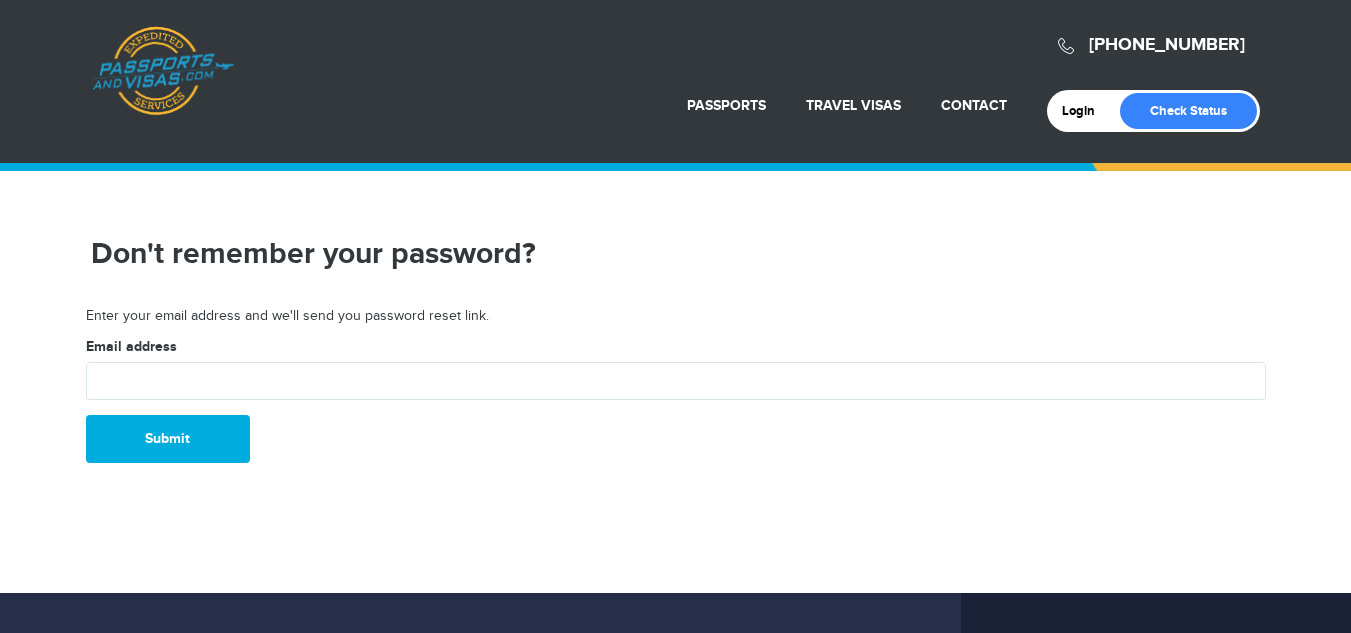 scroll, scrollTop: 0, scrollLeft: 0, axis: both 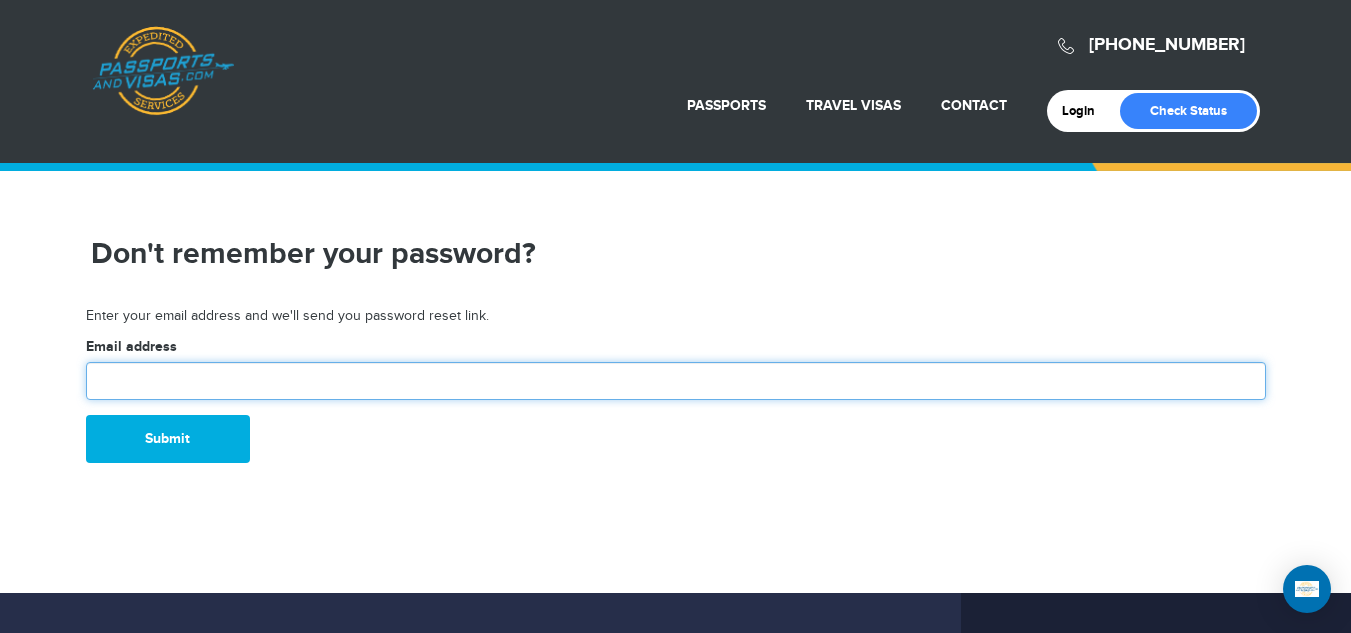 click at bounding box center (676, 381) 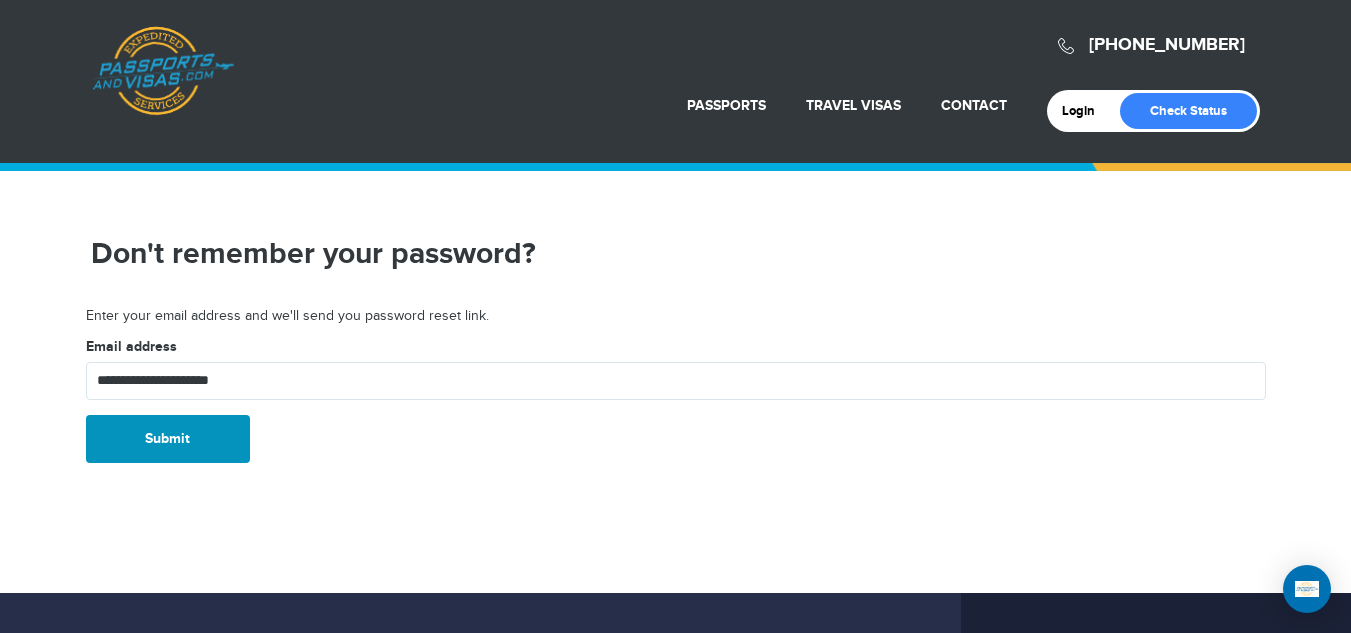 click on "Submit" at bounding box center (168, 439) 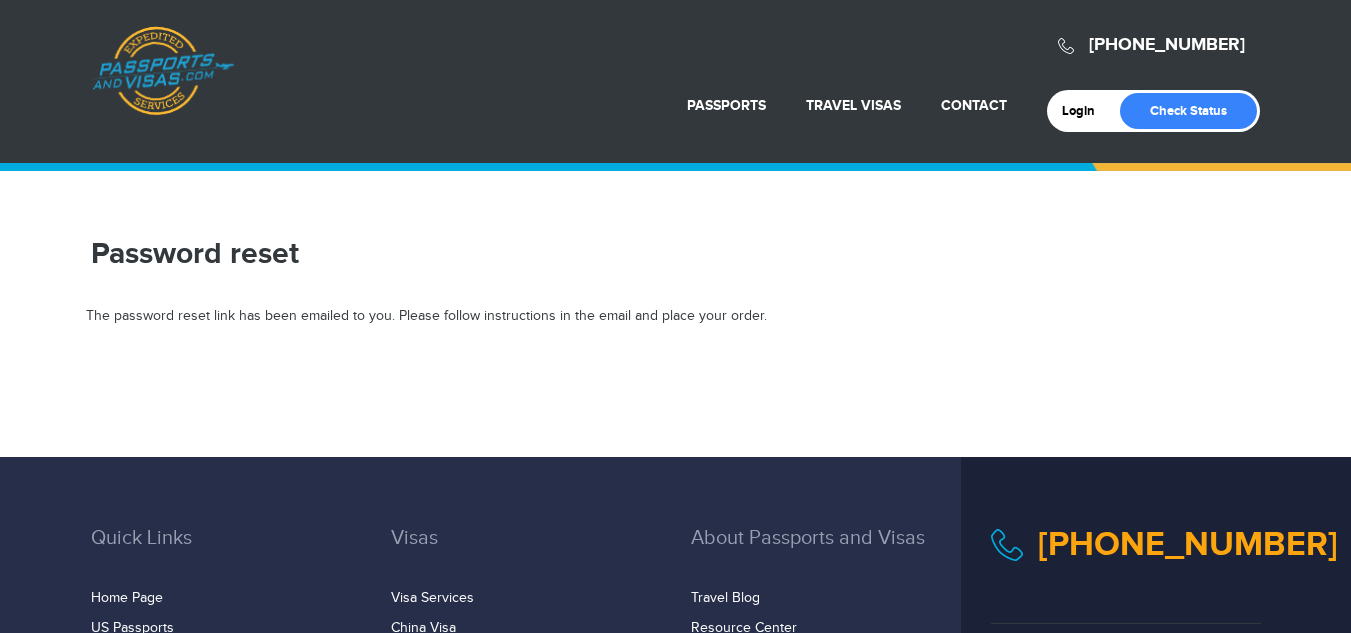 scroll, scrollTop: 0, scrollLeft: 0, axis: both 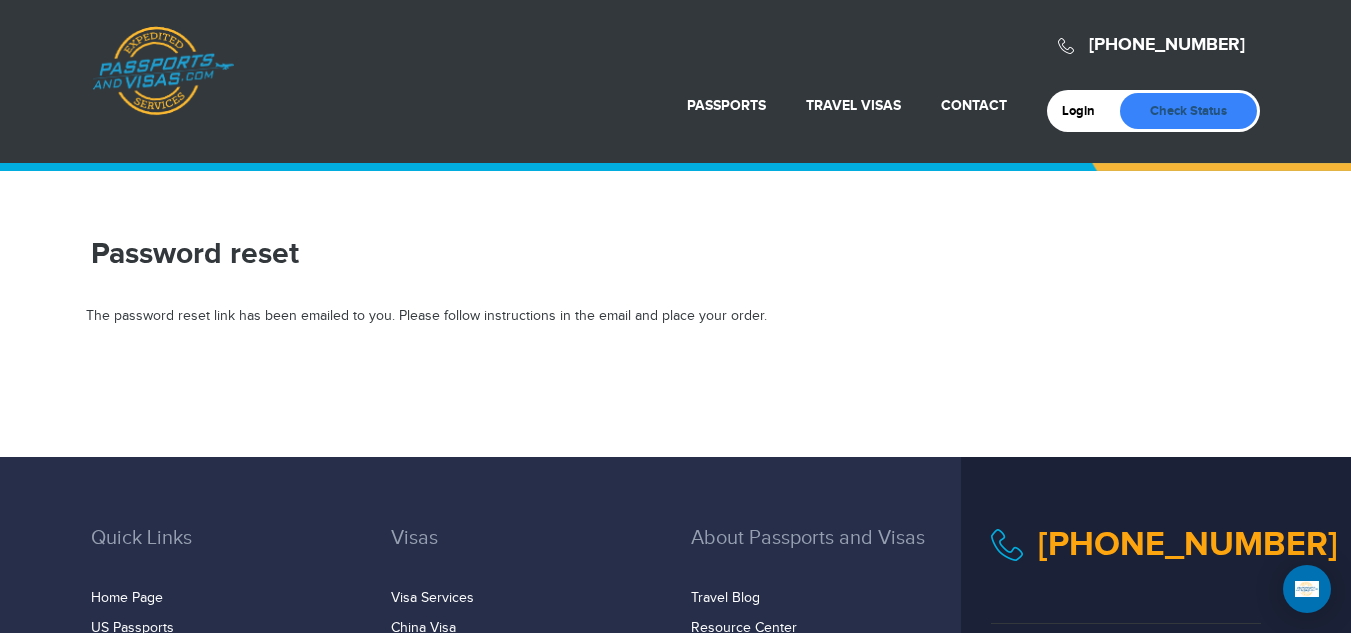 click on "Check Status" at bounding box center (1188, 111) 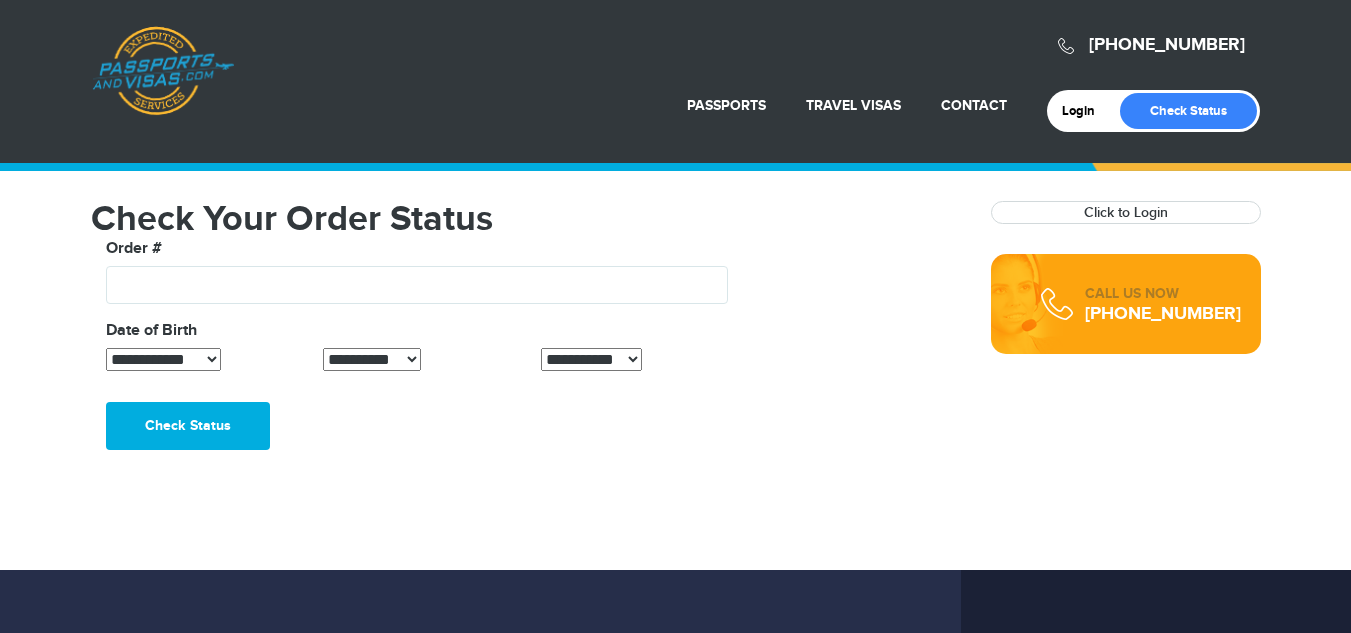 scroll, scrollTop: 0, scrollLeft: 0, axis: both 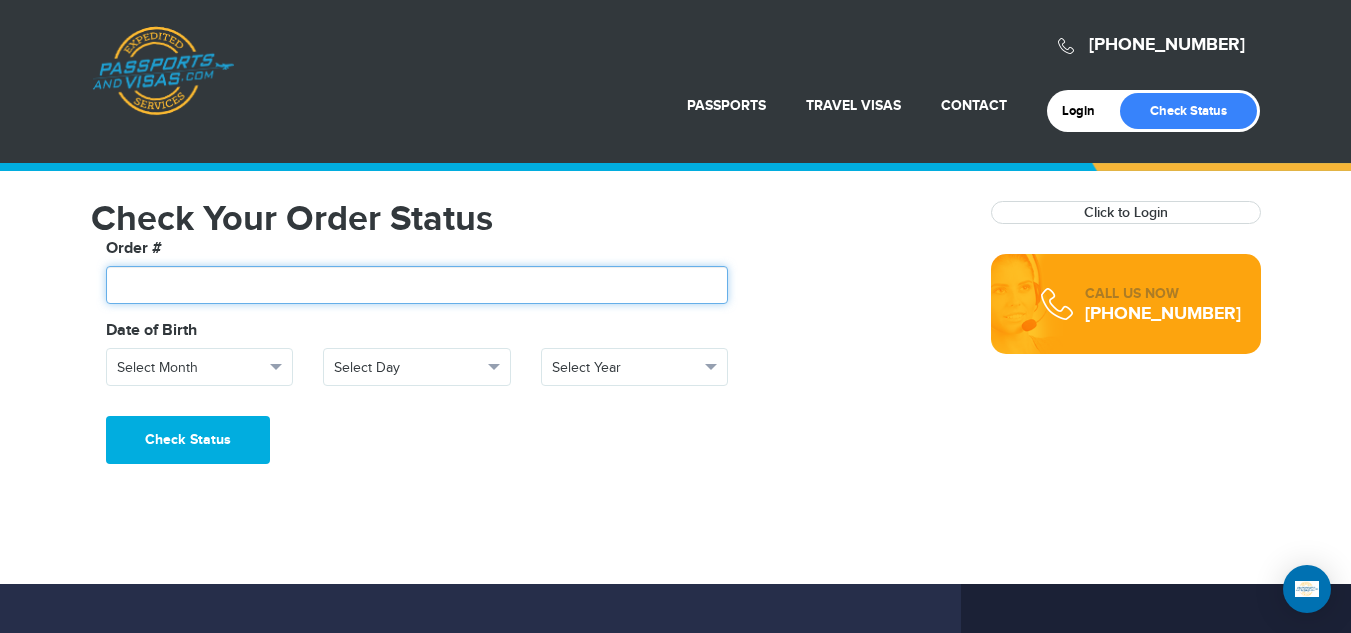 paste on "*******" 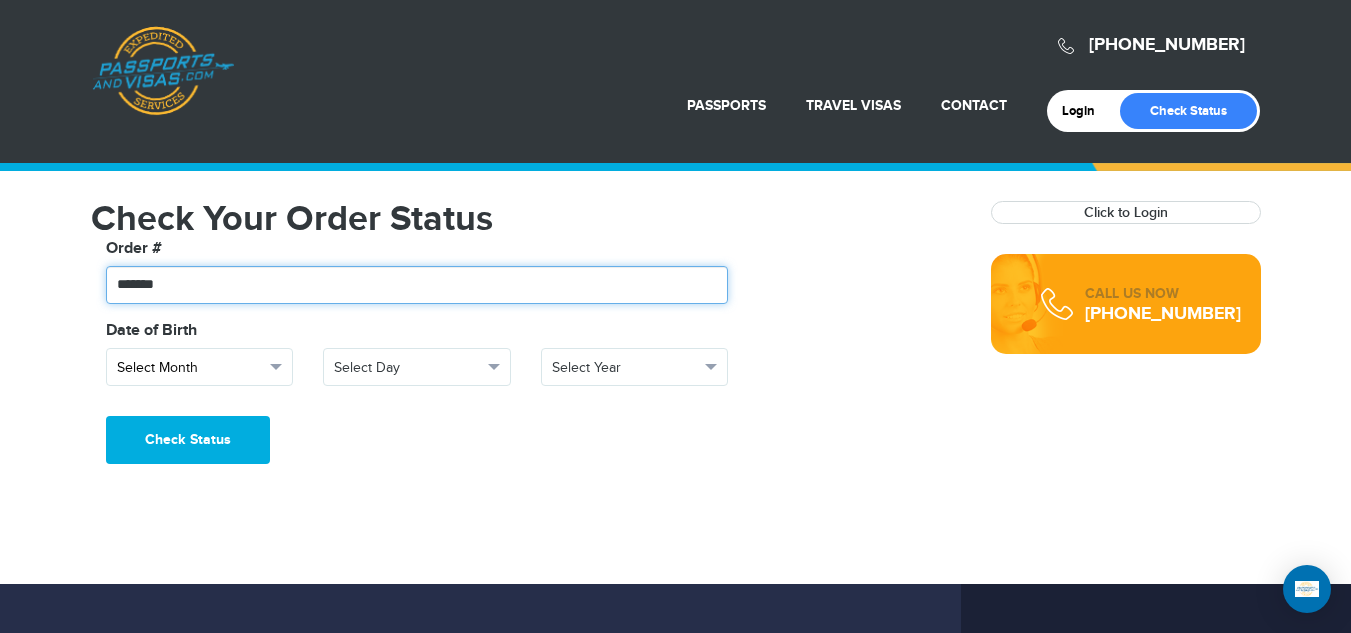 type on "*******" 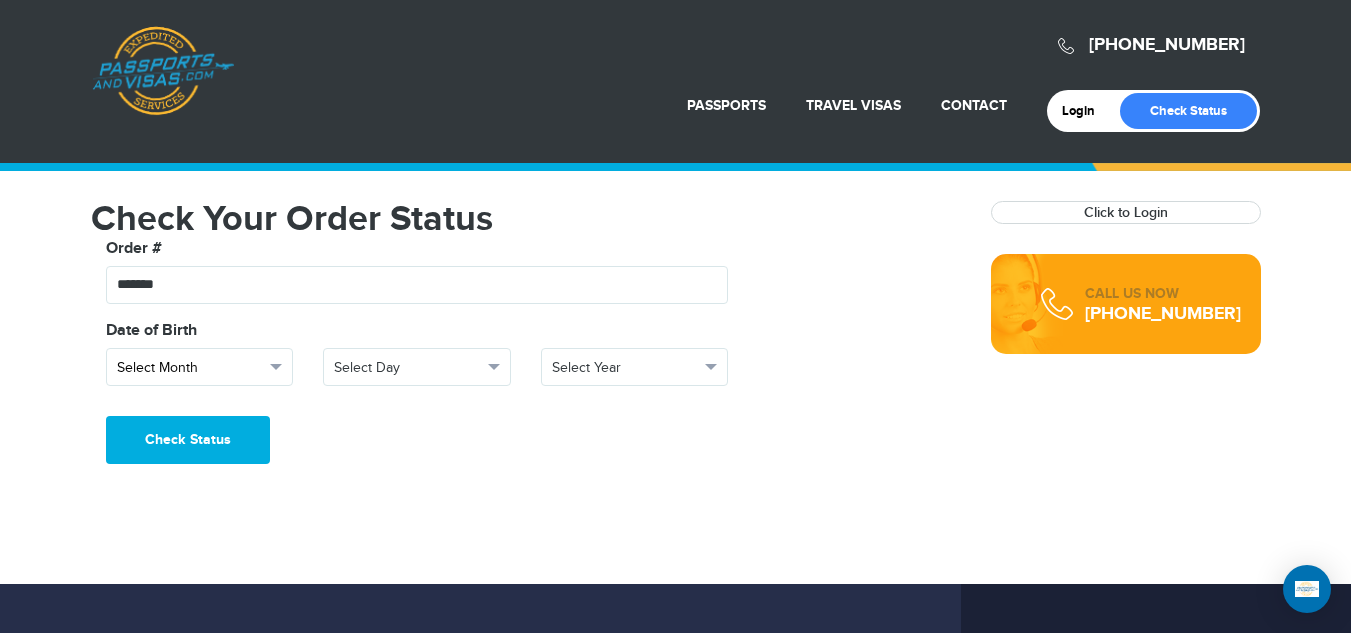click on "Select Month" at bounding box center [191, 368] 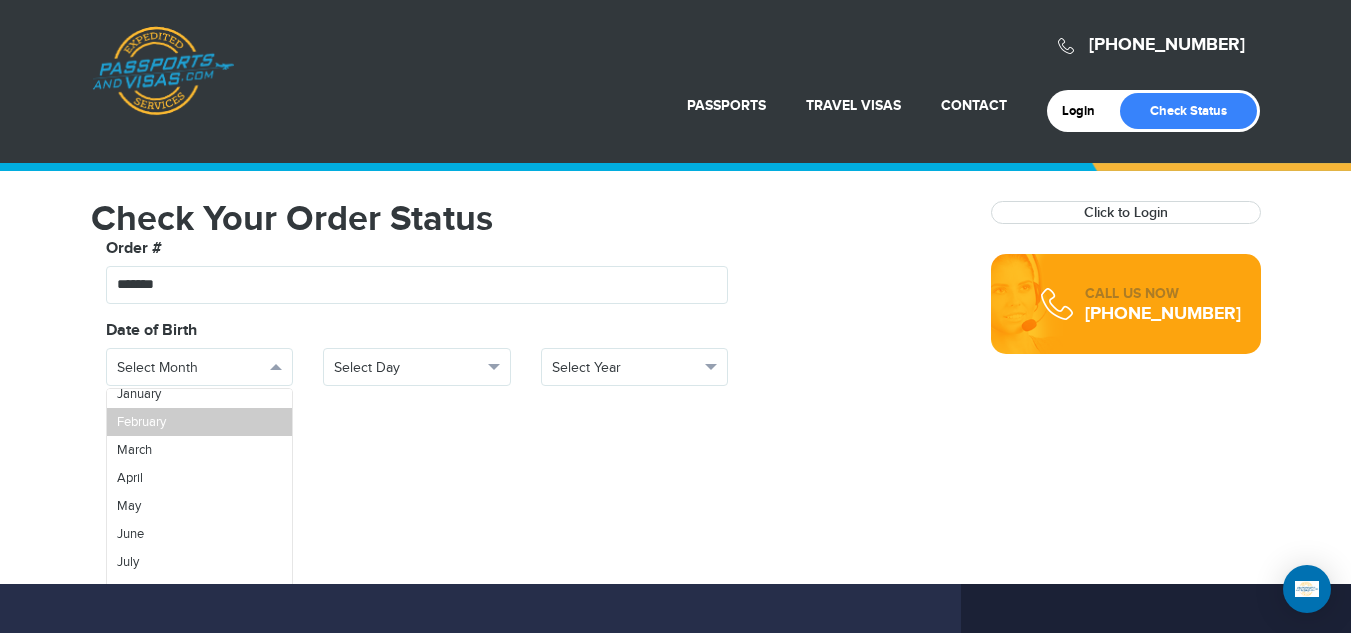 scroll, scrollTop: 71, scrollLeft: 0, axis: vertical 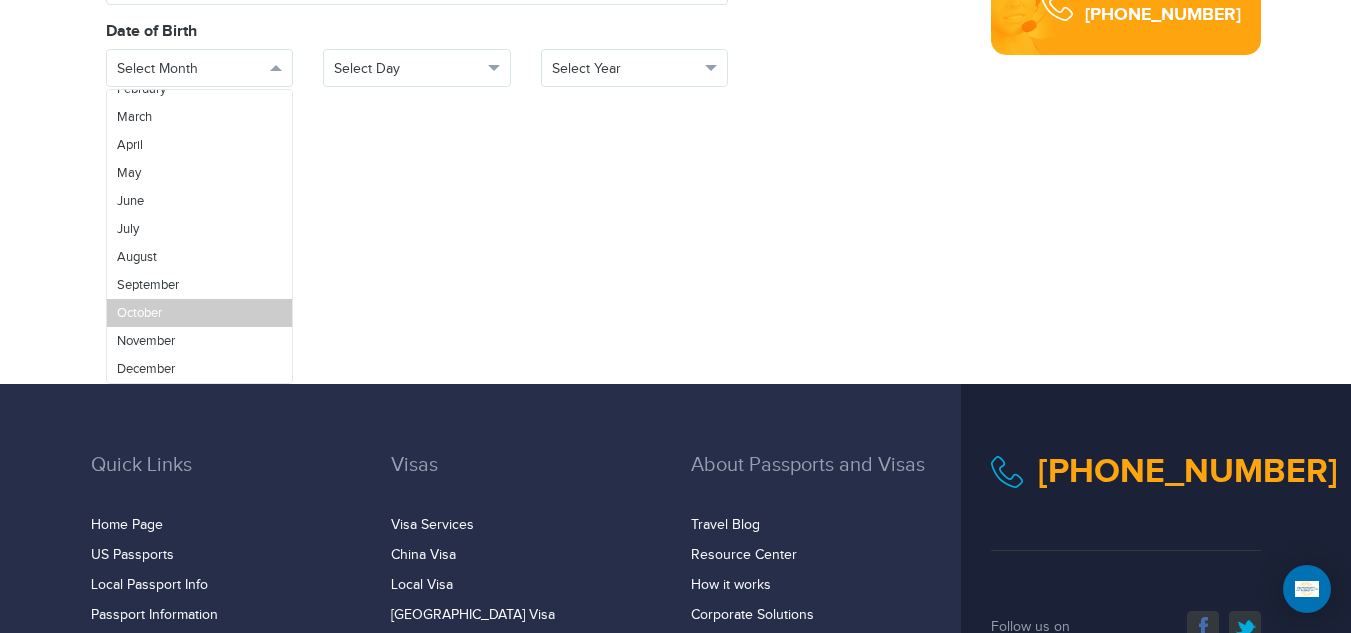 click on "October" at bounding box center [200, 313] 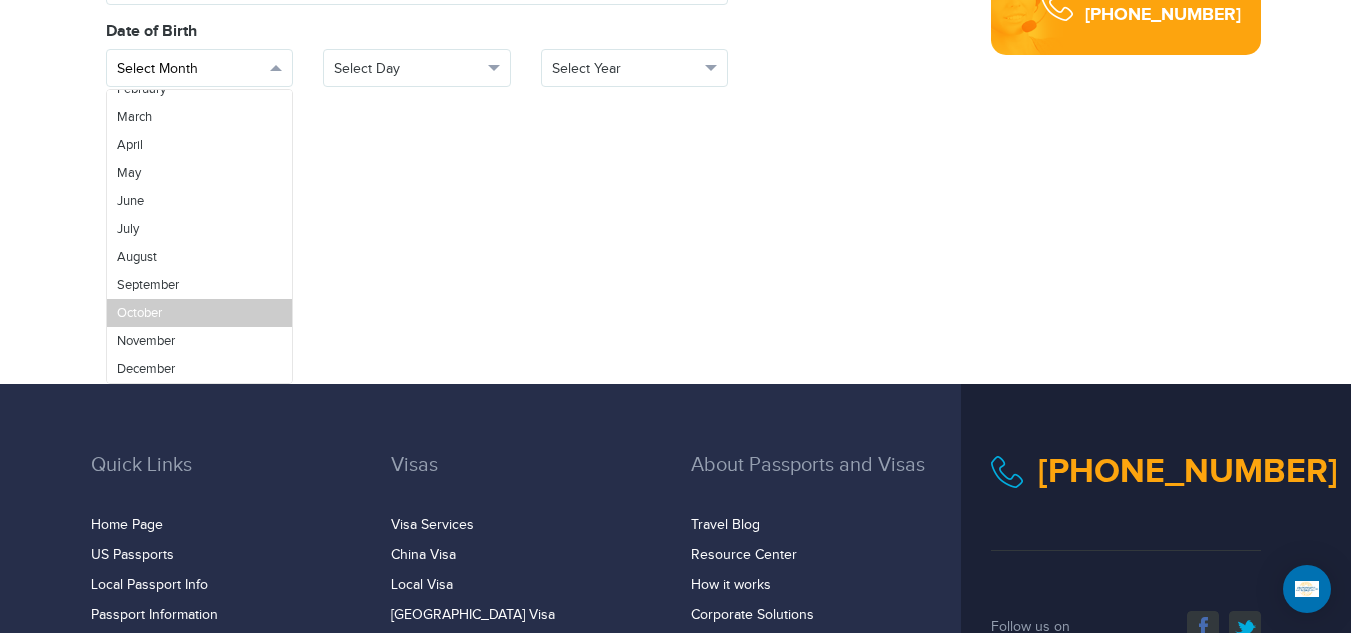scroll, scrollTop: 0, scrollLeft: 0, axis: both 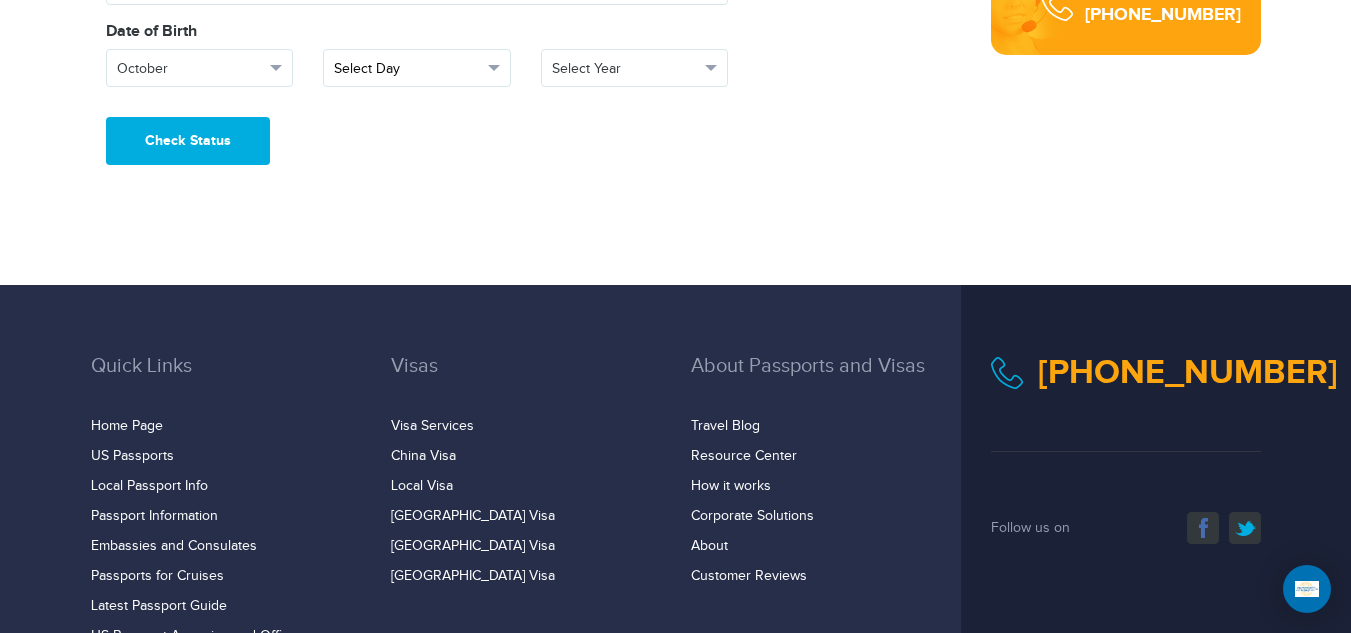 click on "Select Day" at bounding box center [408, 69] 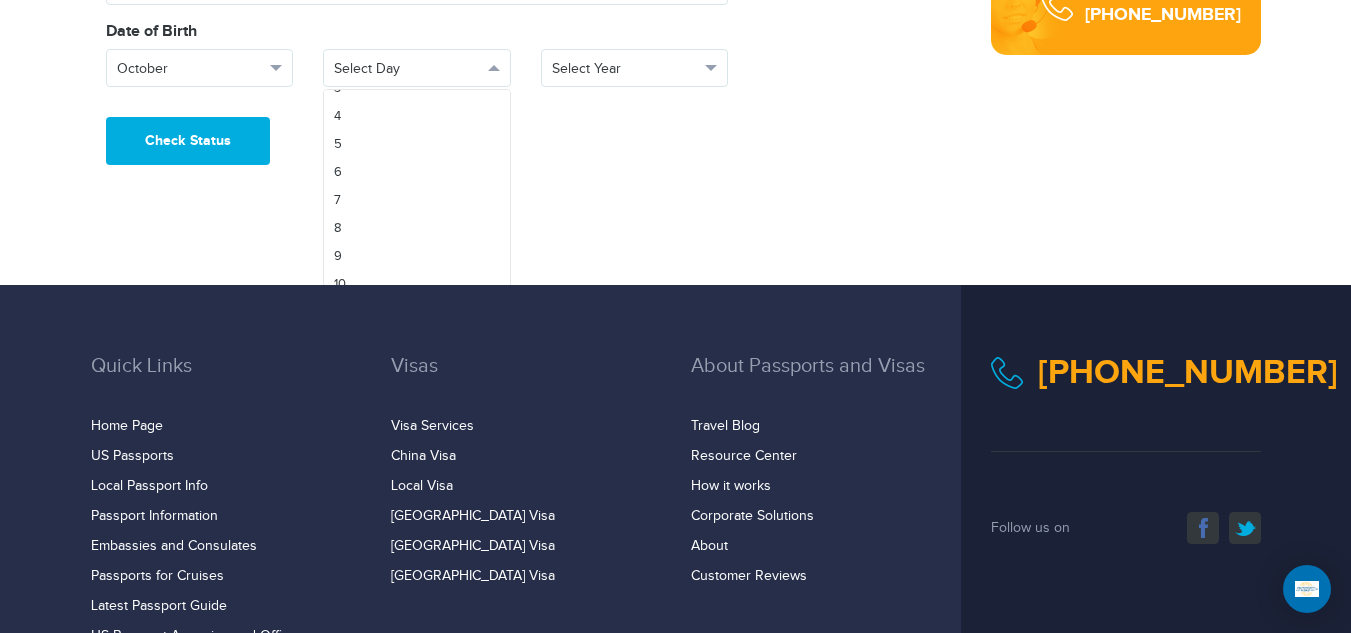scroll, scrollTop: 200, scrollLeft: 0, axis: vertical 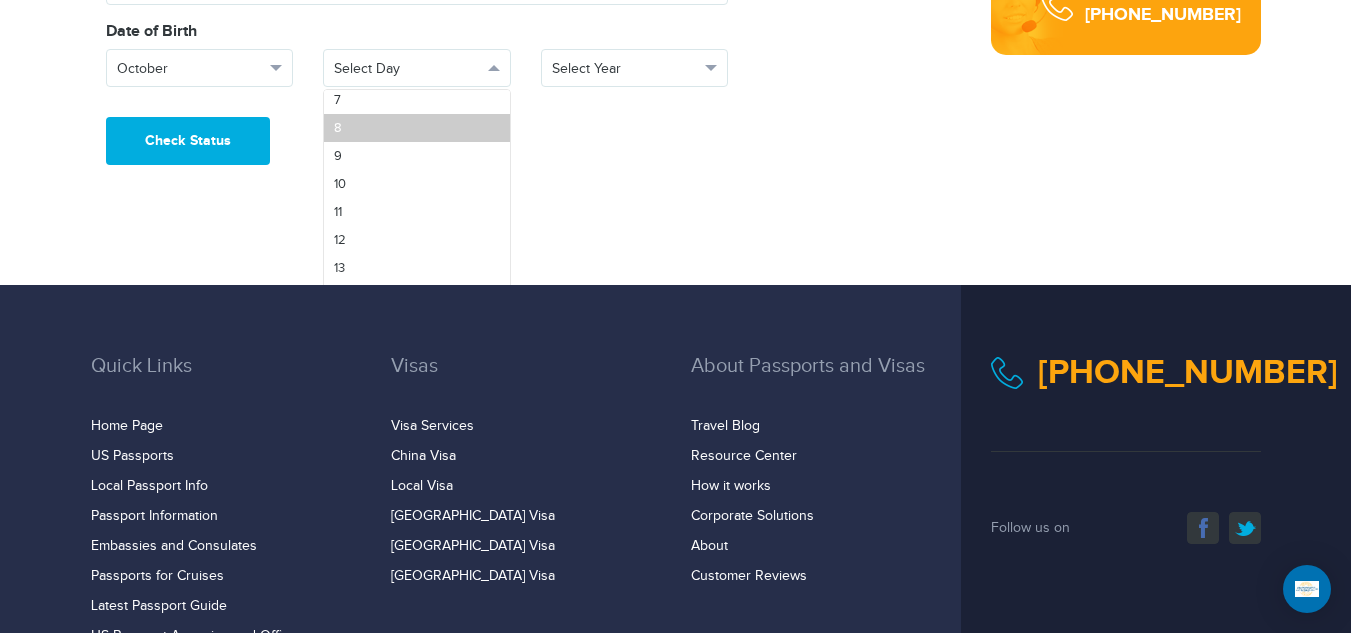 click on "8" at bounding box center (417, 128) 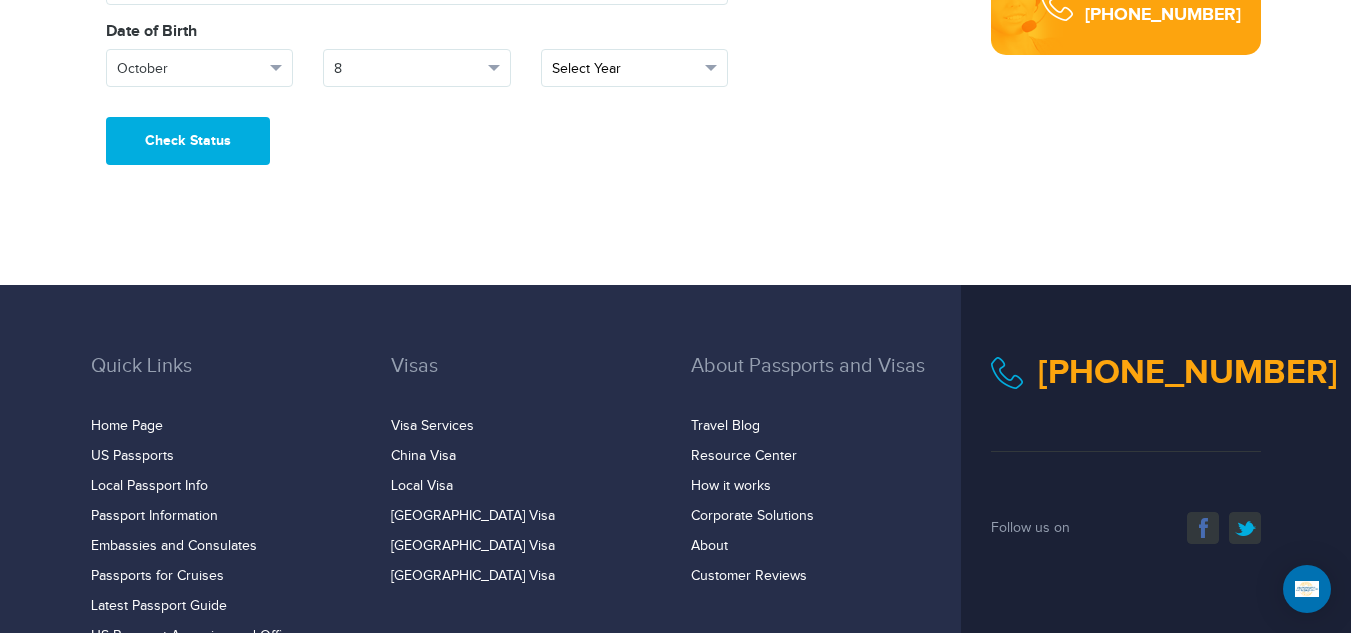 click on "Select Year" at bounding box center (626, 69) 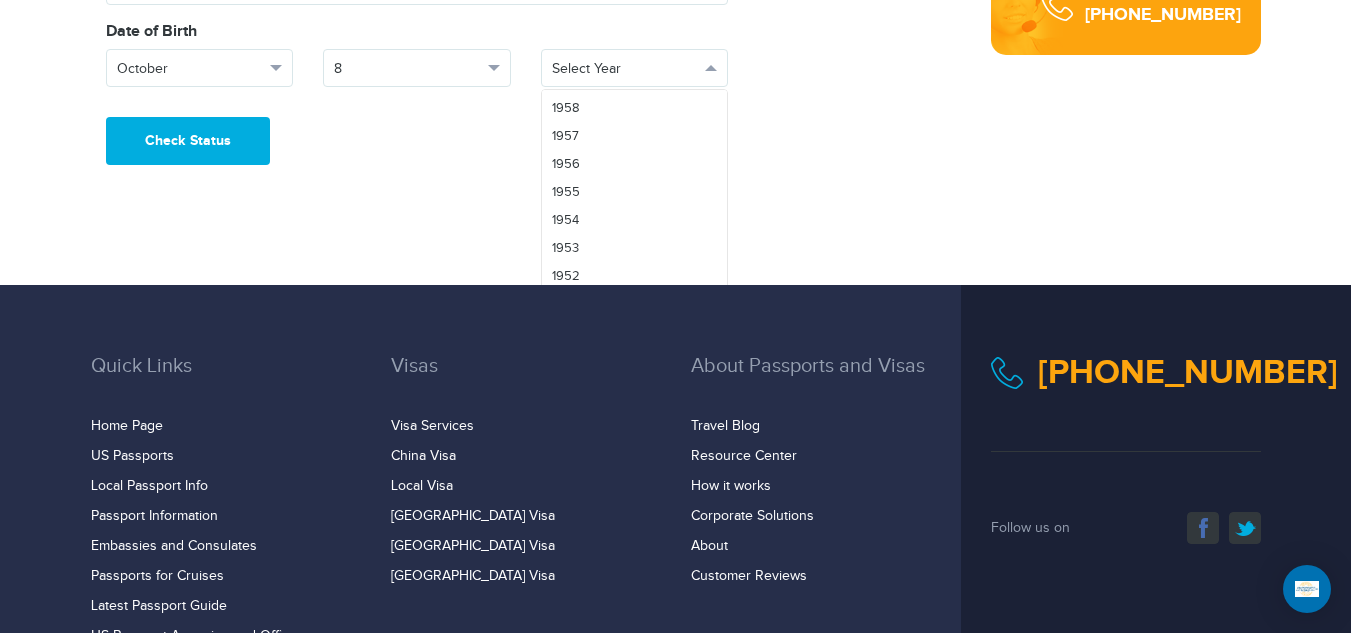 scroll, scrollTop: 2000, scrollLeft: 0, axis: vertical 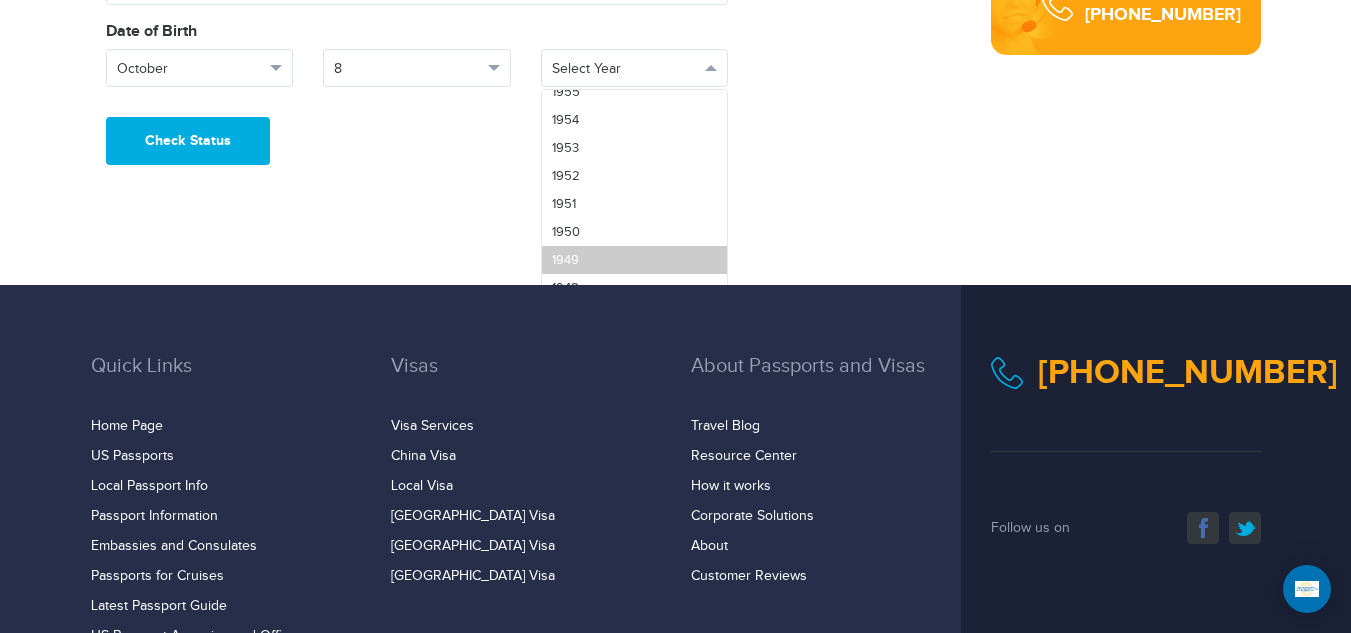 click on "1949" at bounding box center [635, 260] 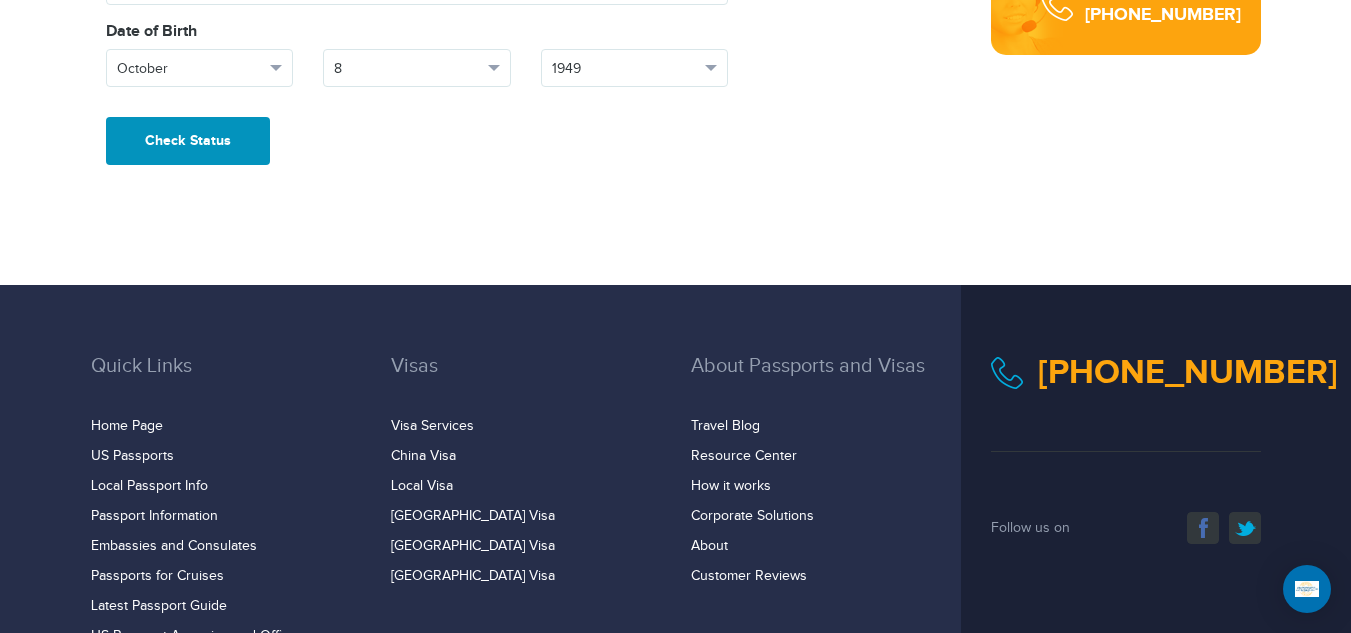 click on "Check Status" at bounding box center [188, 141] 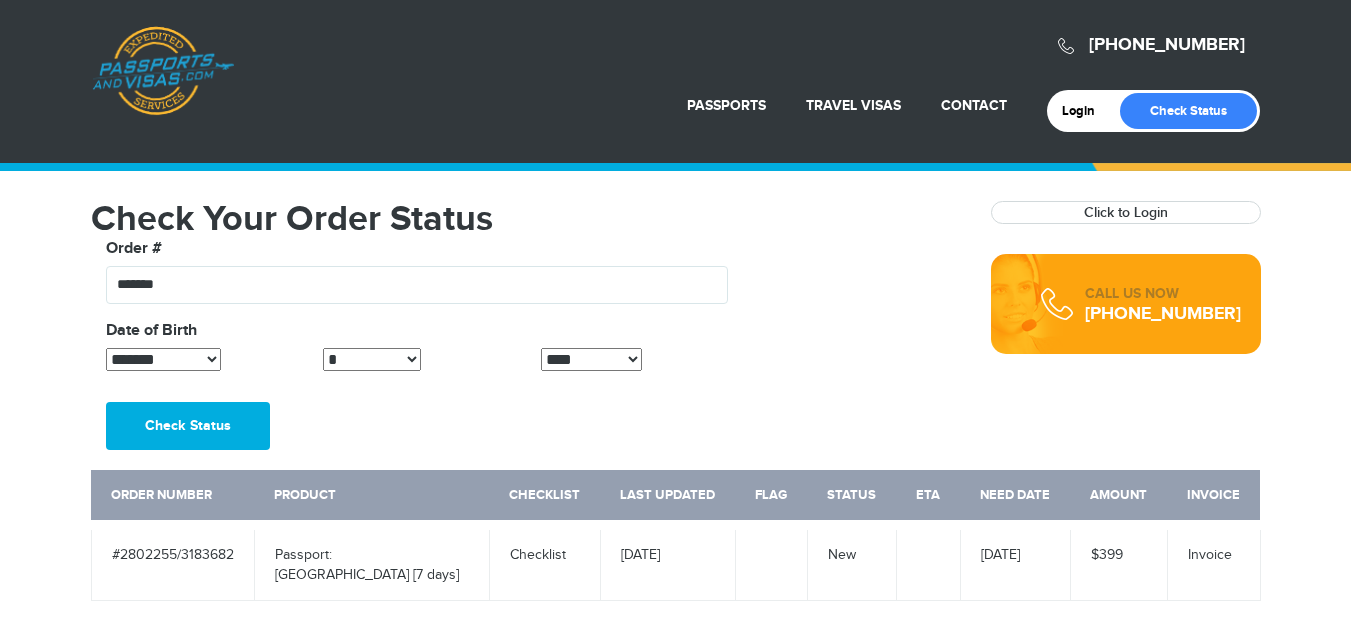 scroll, scrollTop: 0, scrollLeft: 0, axis: both 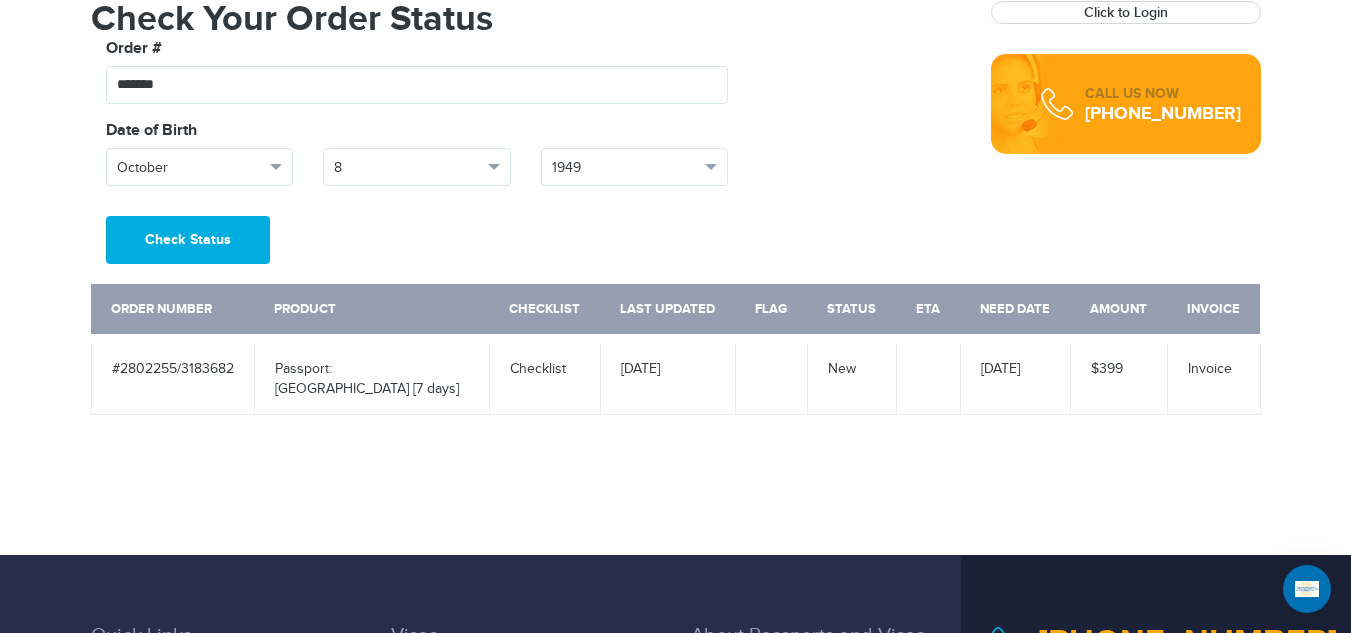 click on "#2802255/3183682" at bounding box center [172, 377] 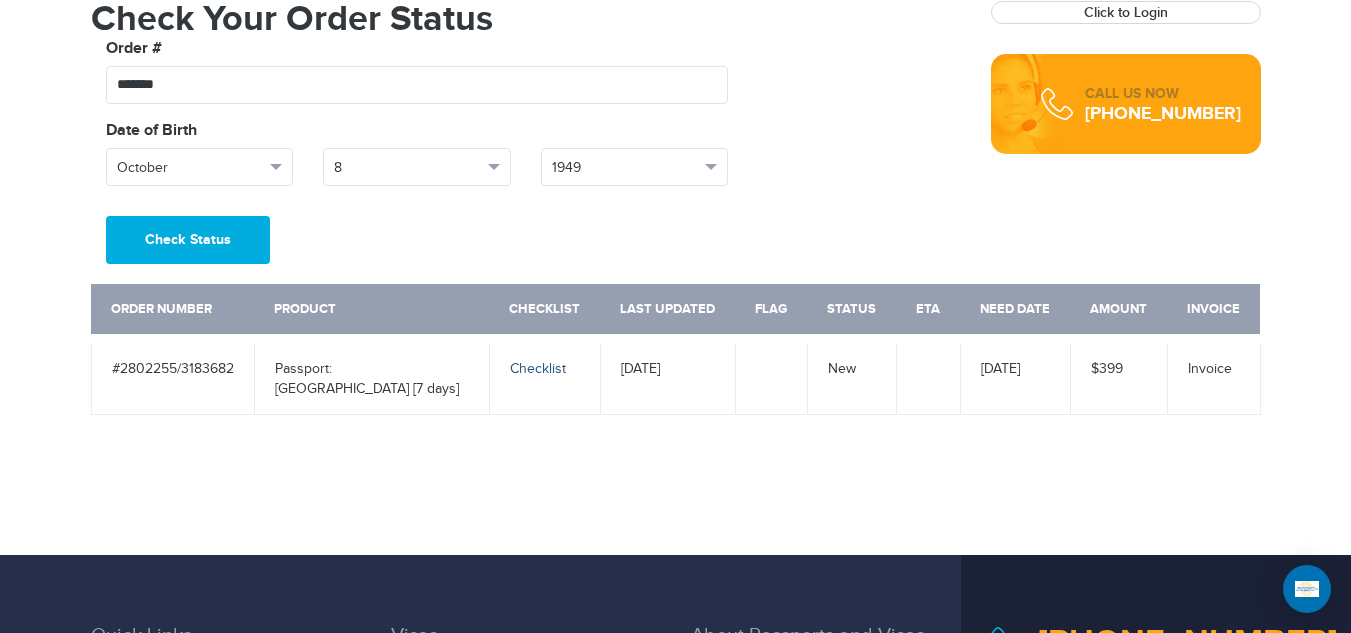 click on "Checklist" at bounding box center [538, 369] 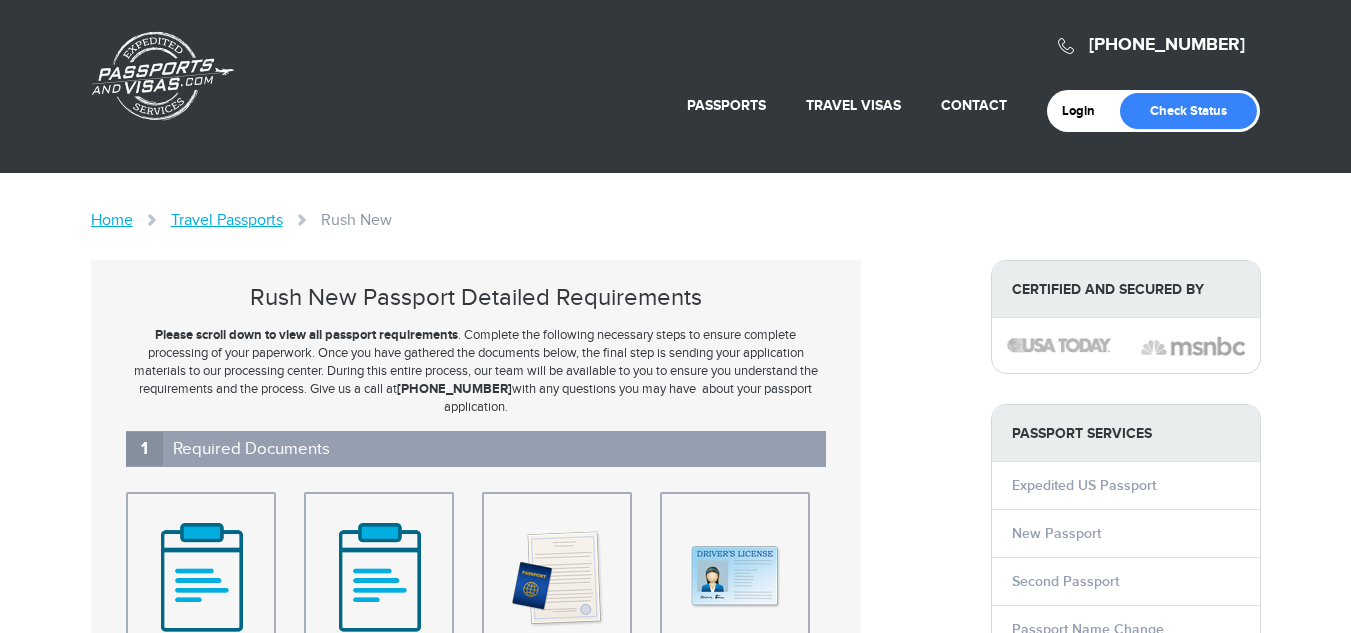 scroll, scrollTop: 0, scrollLeft: 0, axis: both 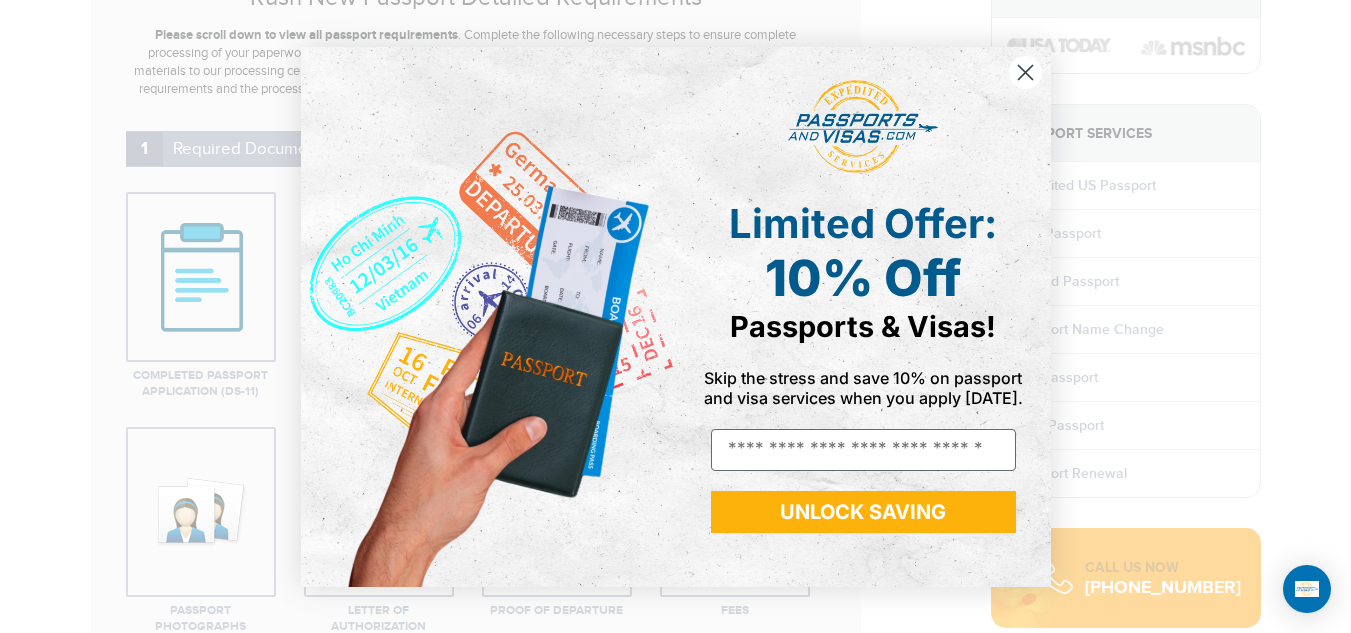click 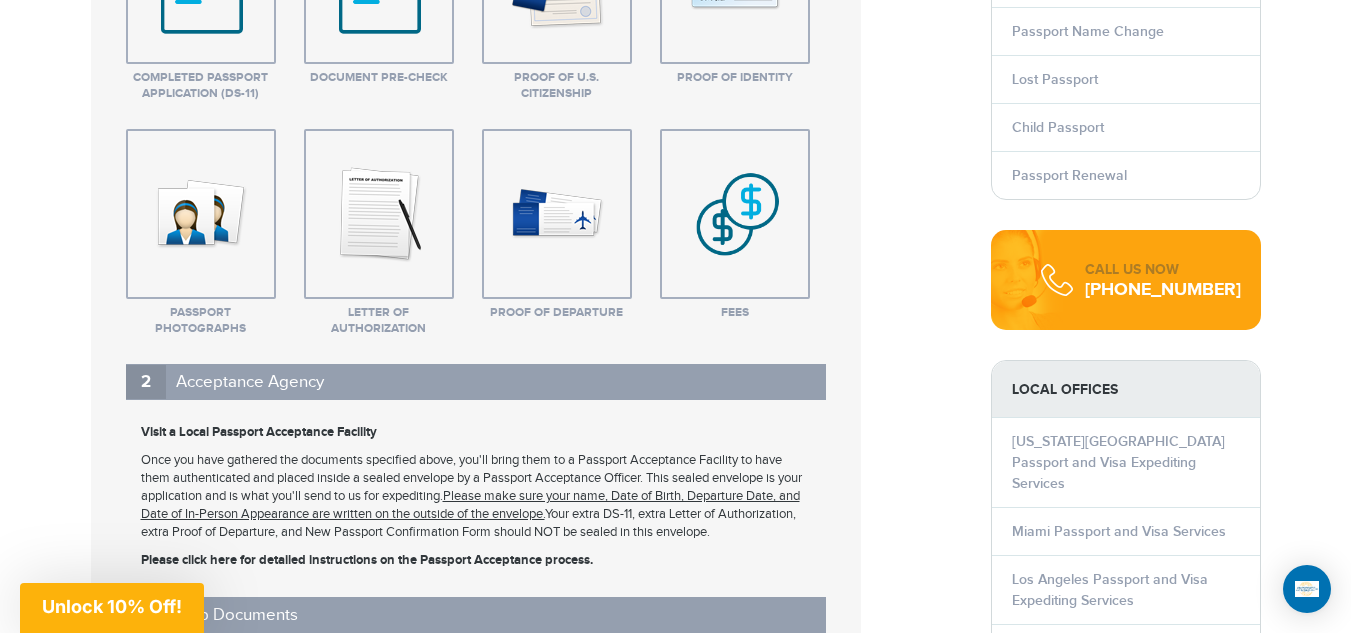 scroll, scrollTop: 600, scrollLeft: 0, axis: vertical 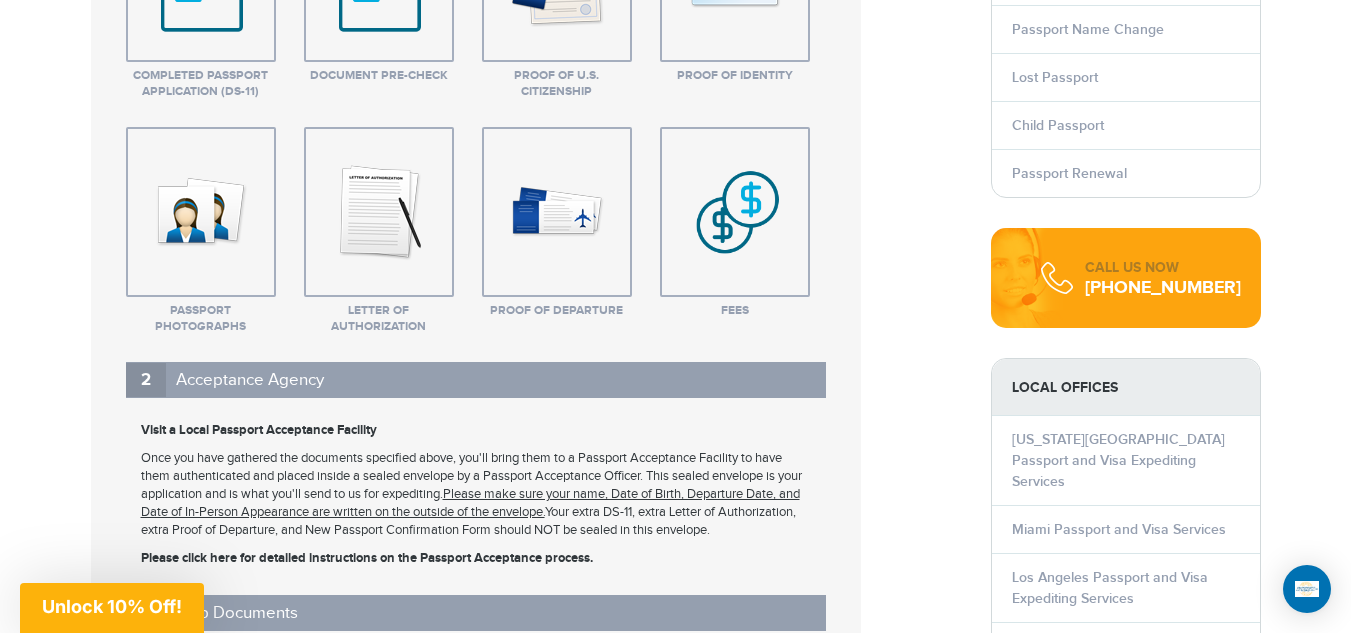 click at bounding box center (379, 212) 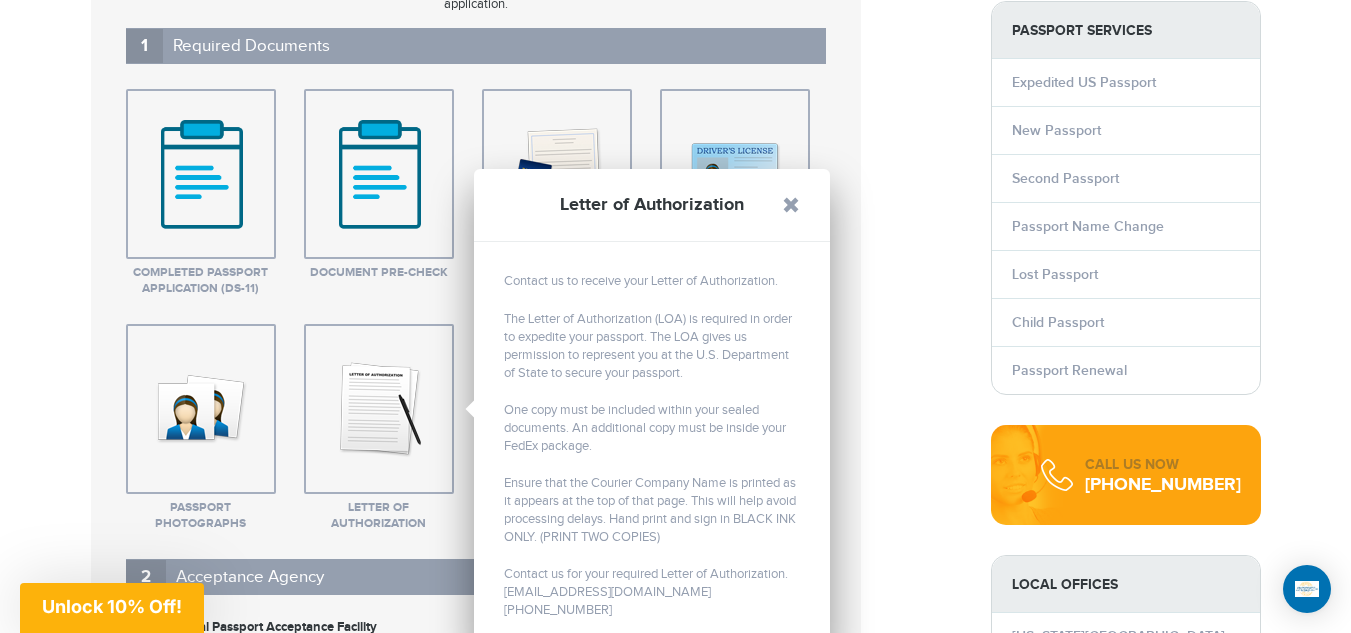 scroll, scrollTop: 400, scrollLeft: 0, axis: vertical 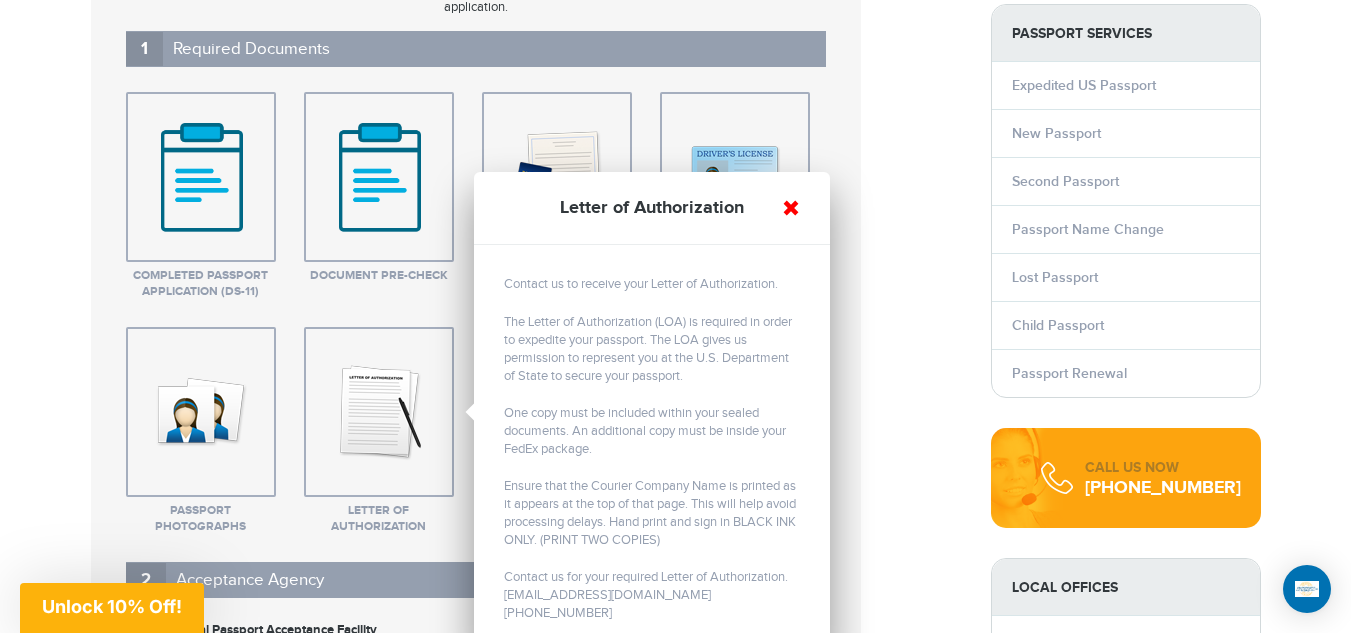 click at bounding box center [791, 208] 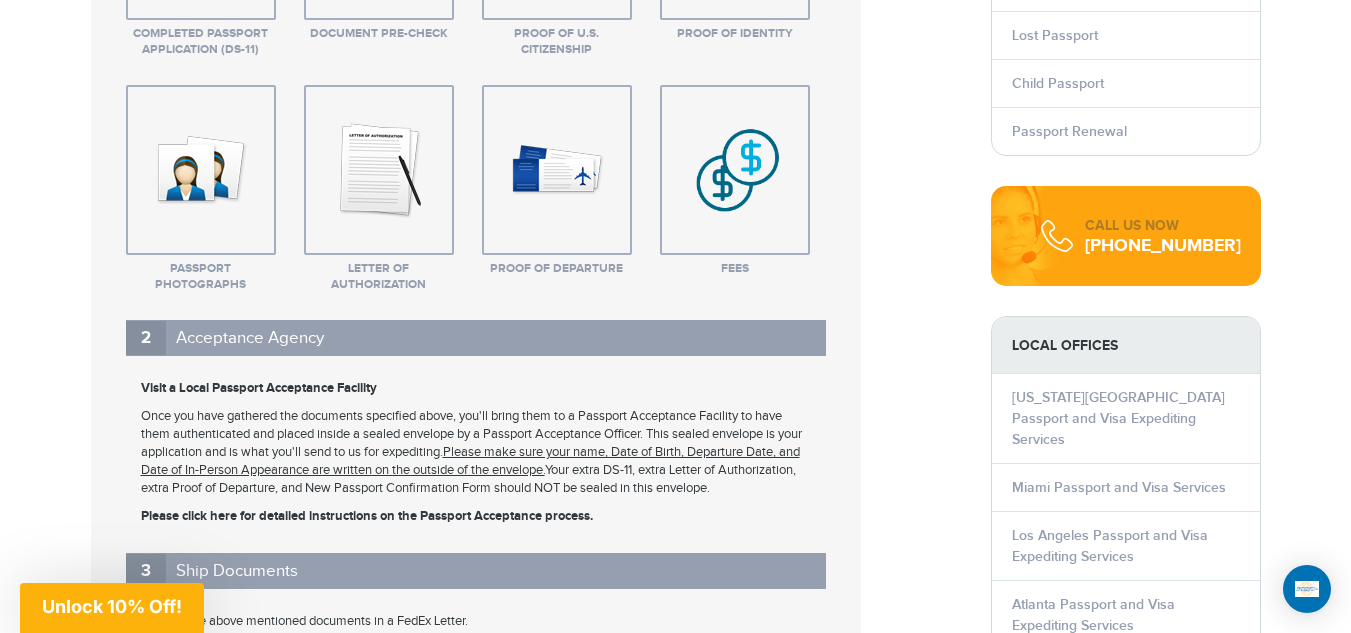 scroll, scrollTop: 600, scrollLeft: 0, axis: vertical 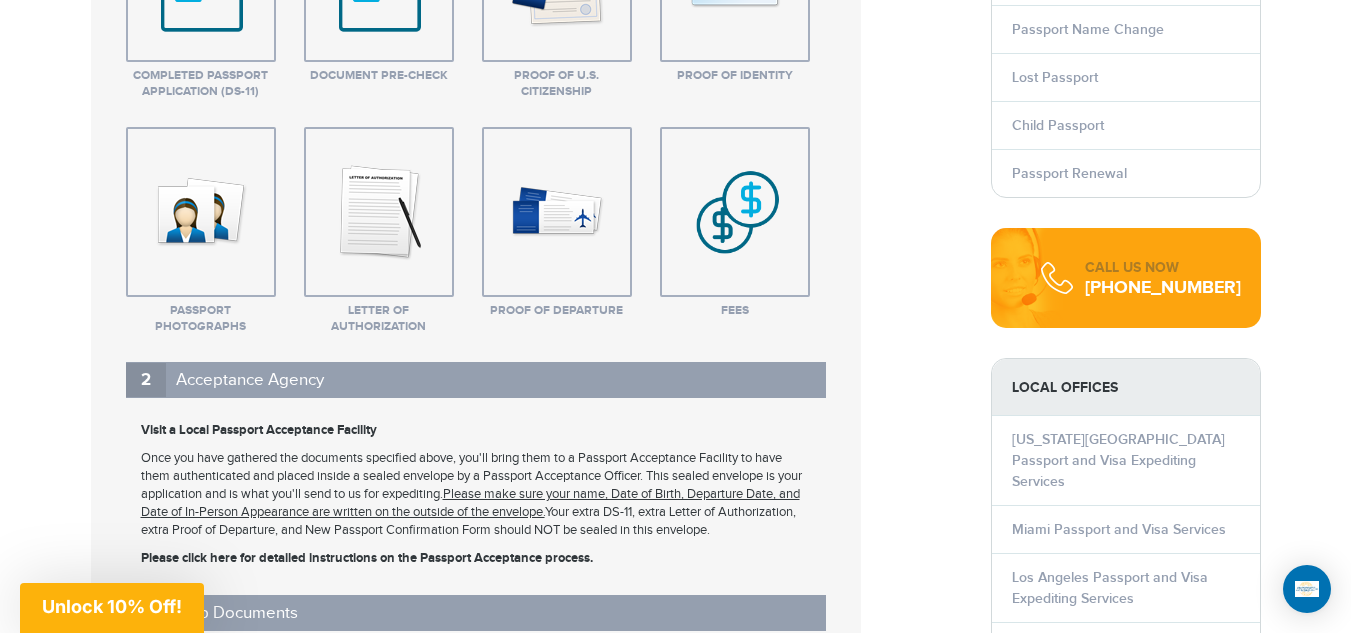 click at bounding box center [201, 212] 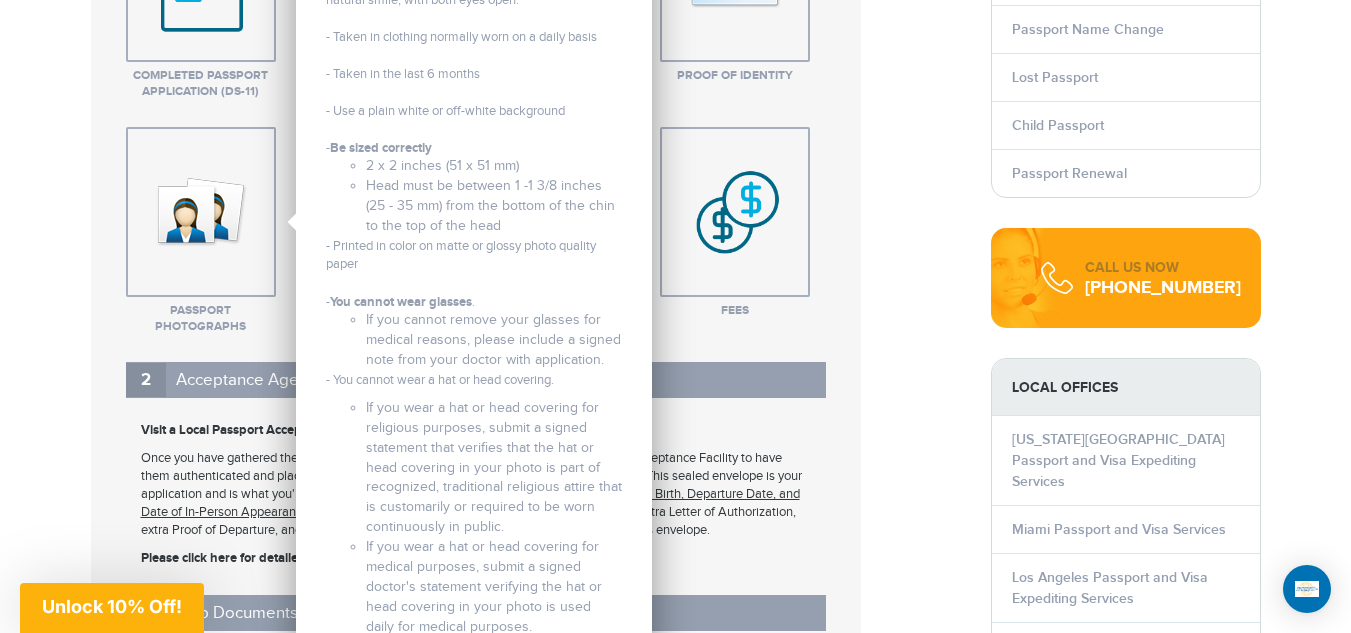 click on "Rush New Passport Detailed Requirements
Please scroll down to view all passport requirements . Complete the following necessary steps to ensure complete processing of your paperwork. Once you have gathered the documents below, the final step is sending your application materials to our processing center. During this entire process, our team will be available to you to ensure you understand the requirements and the process. Give us a call at  [PHONE_NUMBER]  with any questions you may have  about your passport application.
1 Required Documents
Completed Passport Application (DS-11)
Completed Passport Application (DS-11)
[URL][DOMAIN_NAME] .
1. Click" at bounding box center (476, 3503) 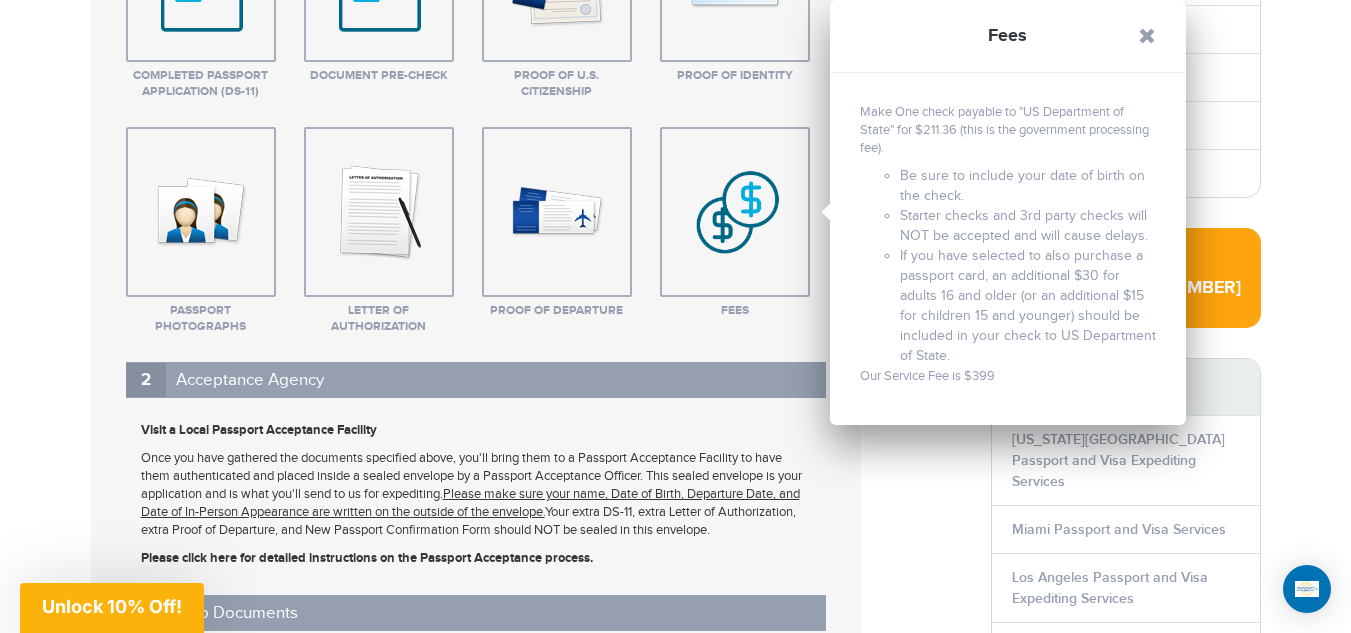 click at bounding box center (557, 212) 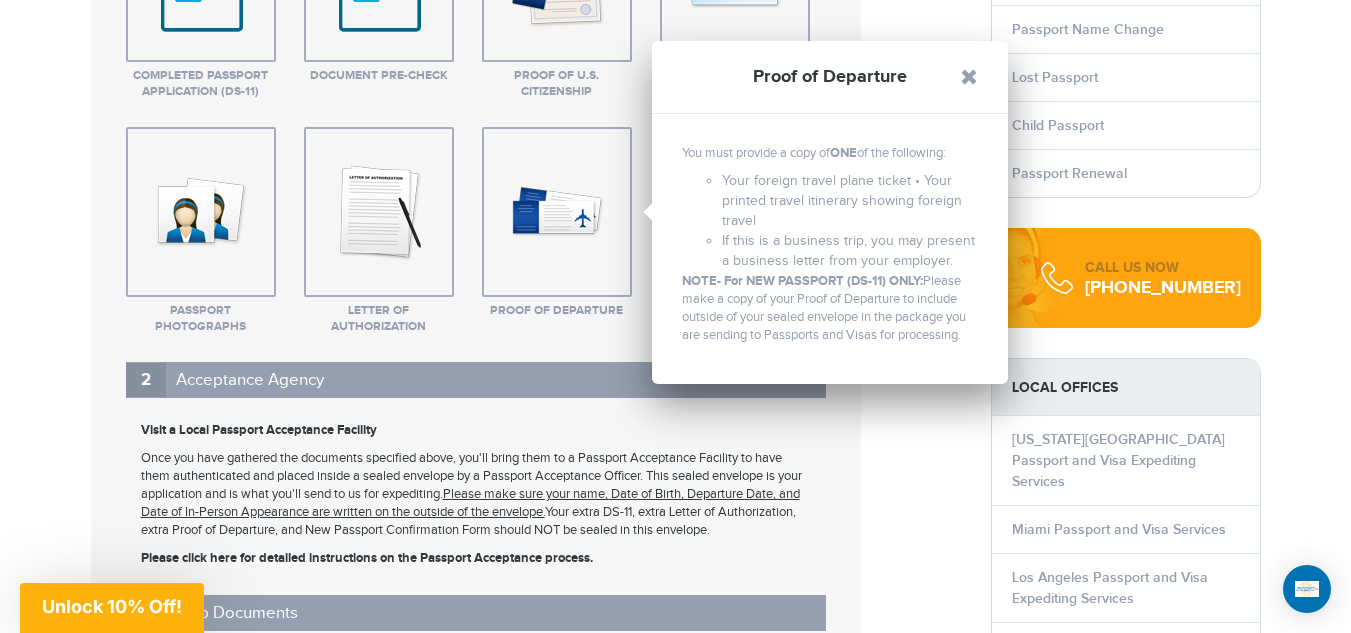 click at bounding box center (379, 212) 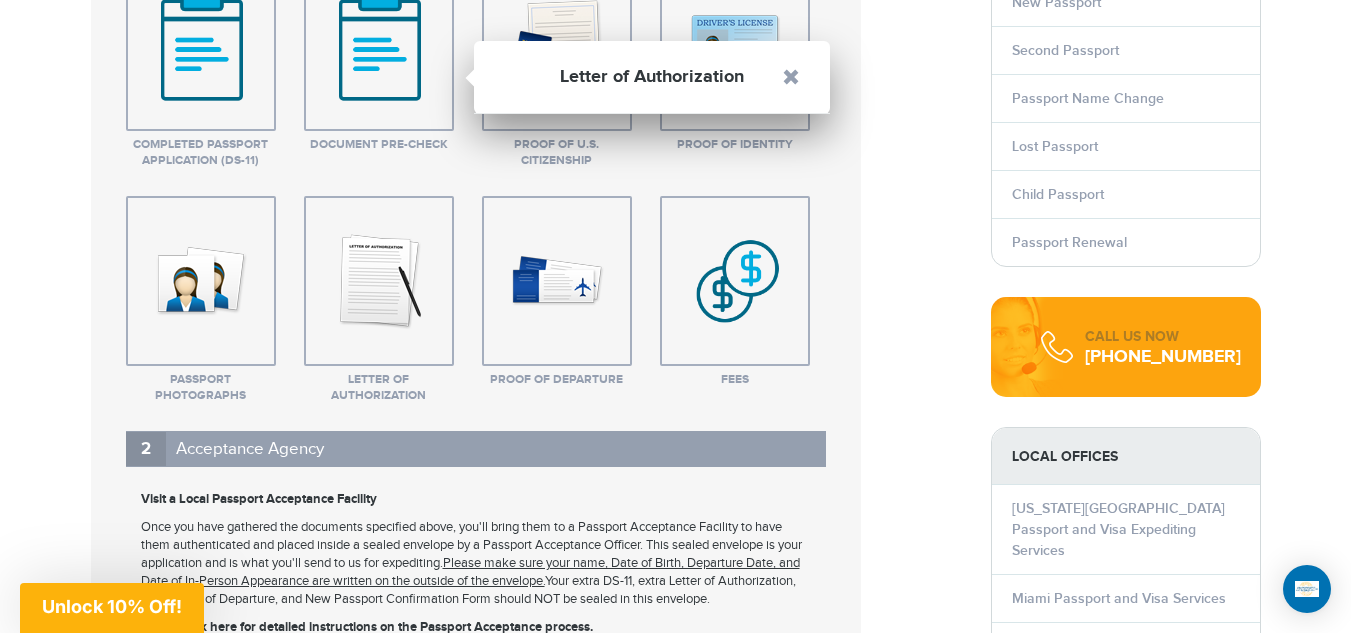 scroll, scrollTop: 400, scrollLeft: 0, axis: vertical 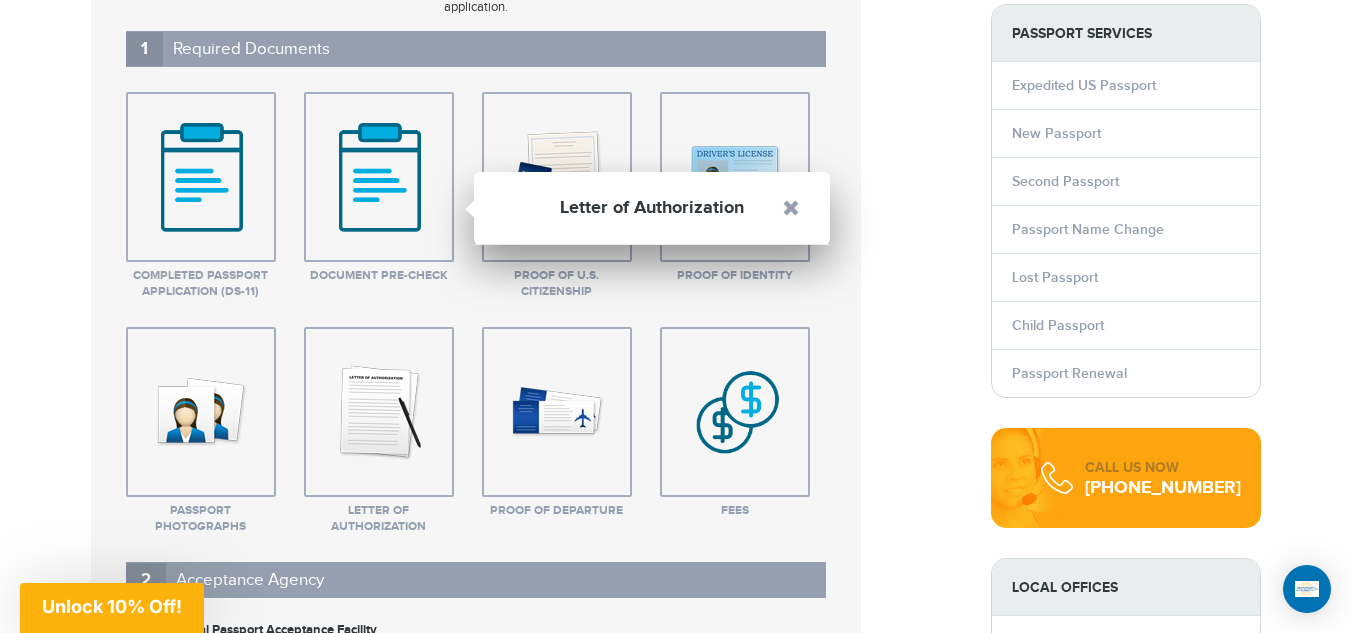 click on "Letter of Authorization" at bounding box center [652, 208] 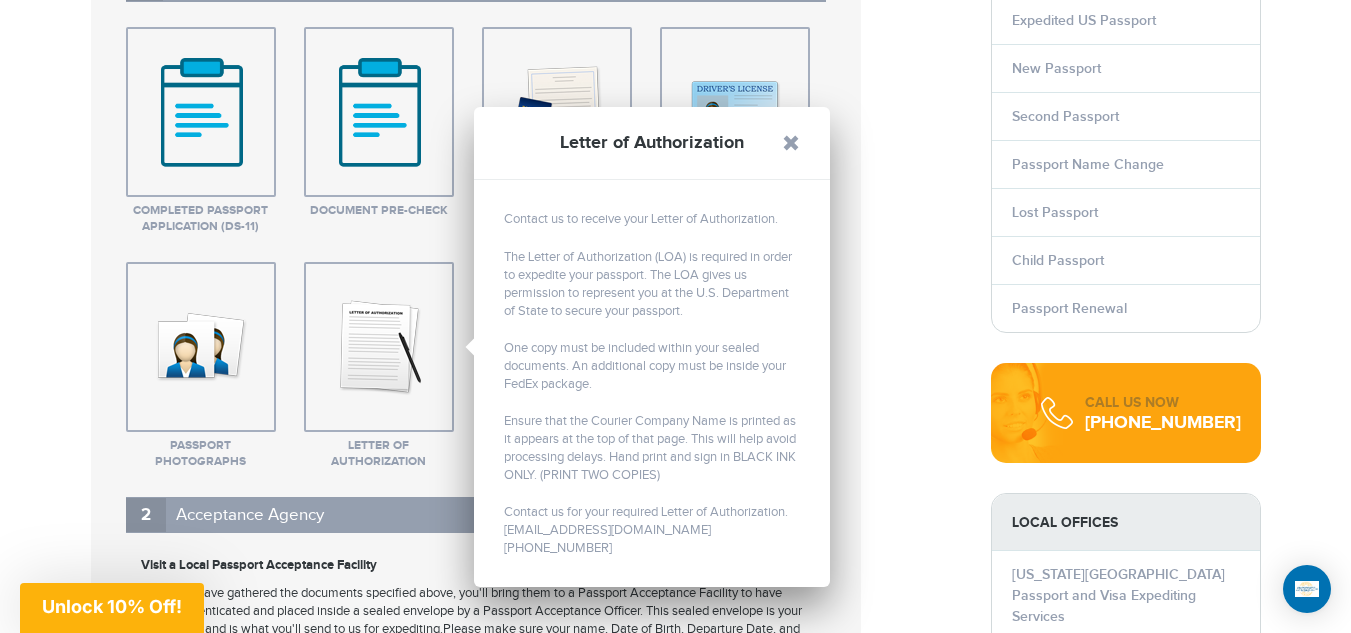 scroll, scrollTop: 500, scrollLeft: 0, axis: vertical 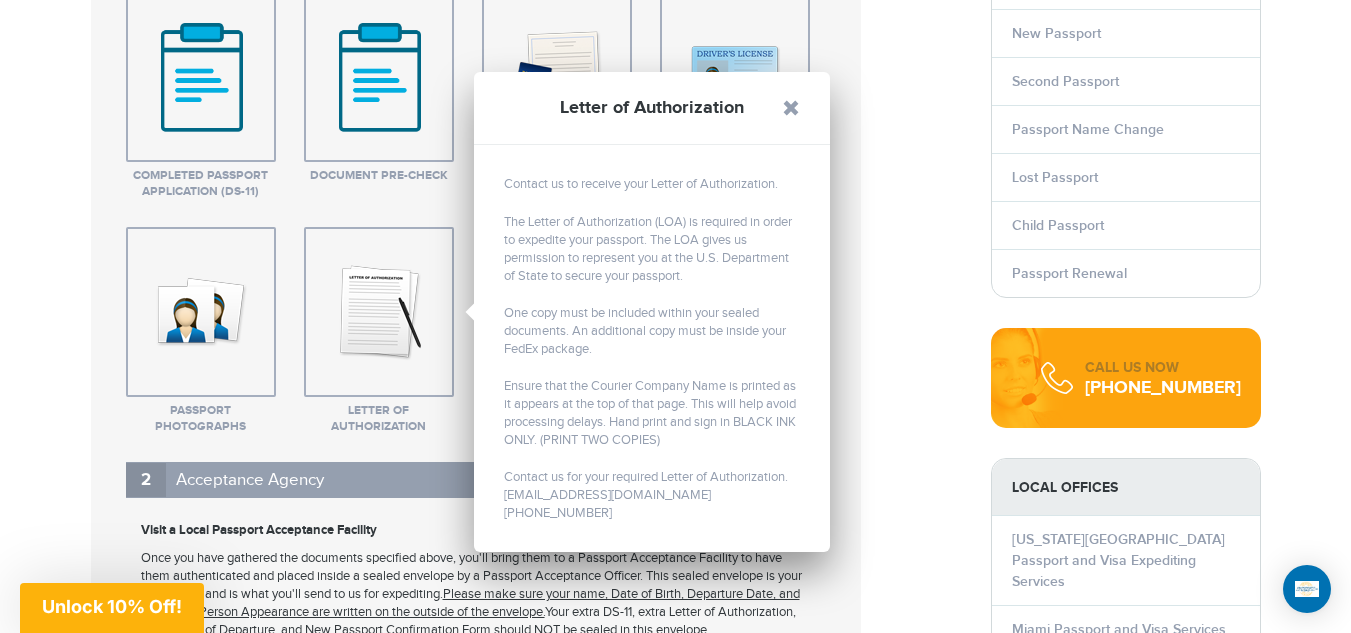 click on "Rush New Passport Detailed Requirements
Please scroll down to view all passport requirements . Complete the following necessary steps to ensure complete processing of your paperwork. Once you have gathered the documents below, the final step is sending your application materials to our processing center. During this entire process, our team will be available to you to ensure you understand the requirements and the process. Give us a call at  [PHONE_NUMBER]  with any questions you may have  about your passport application.
1 Required Documents
Completed Passport Application (DS-11)
Completed Passport Application (DS-11)
[URL][DOMAIN_NAME] ." at bounding box center [676, 3603] 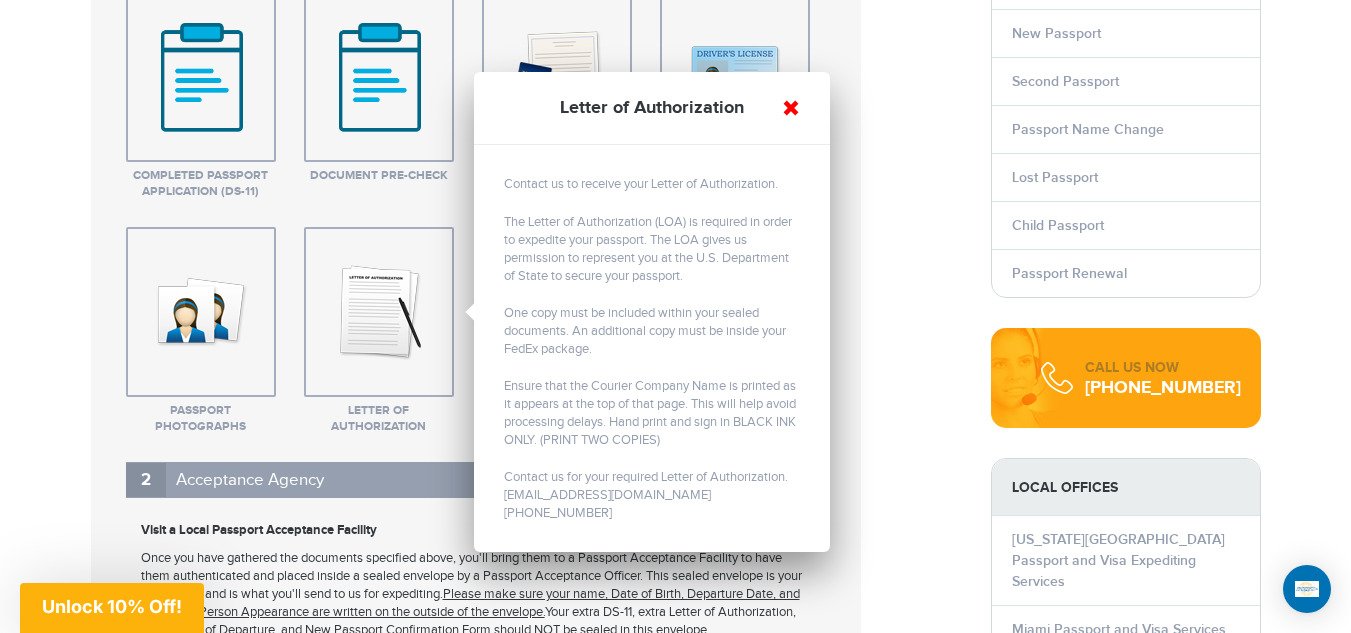click at bounding box center (791, 108) 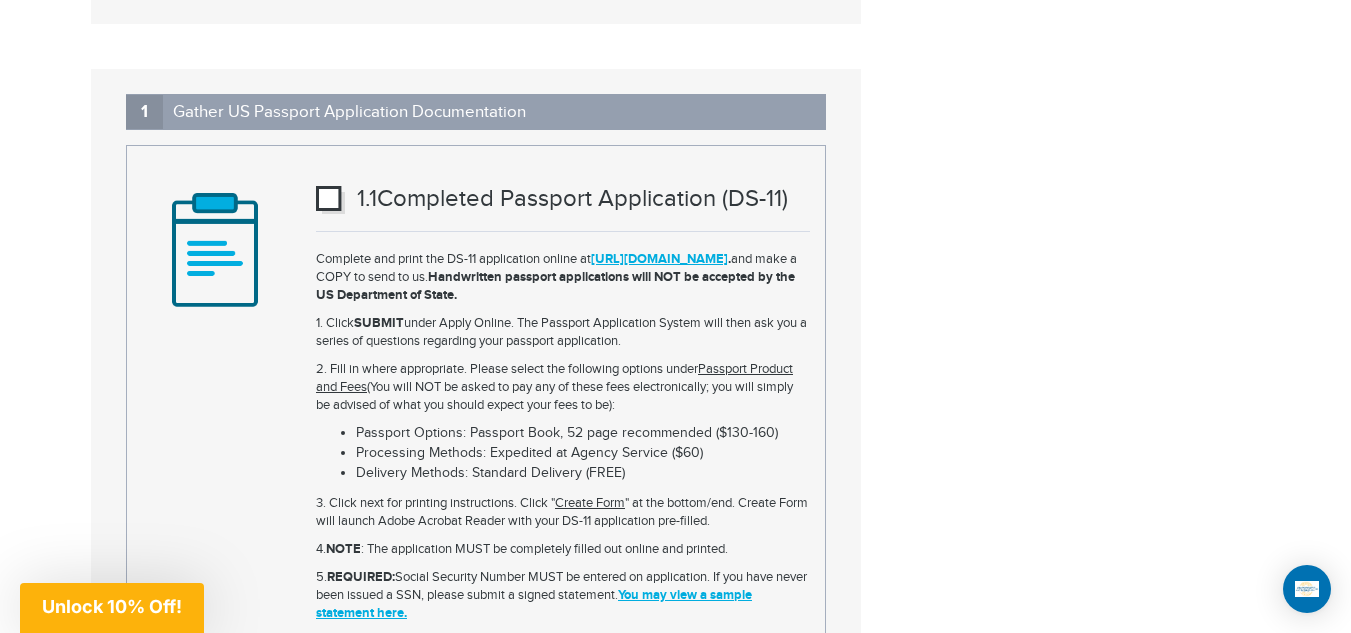scroll, scrollTop: 1600, scrollLeft: 0, axis: vertical 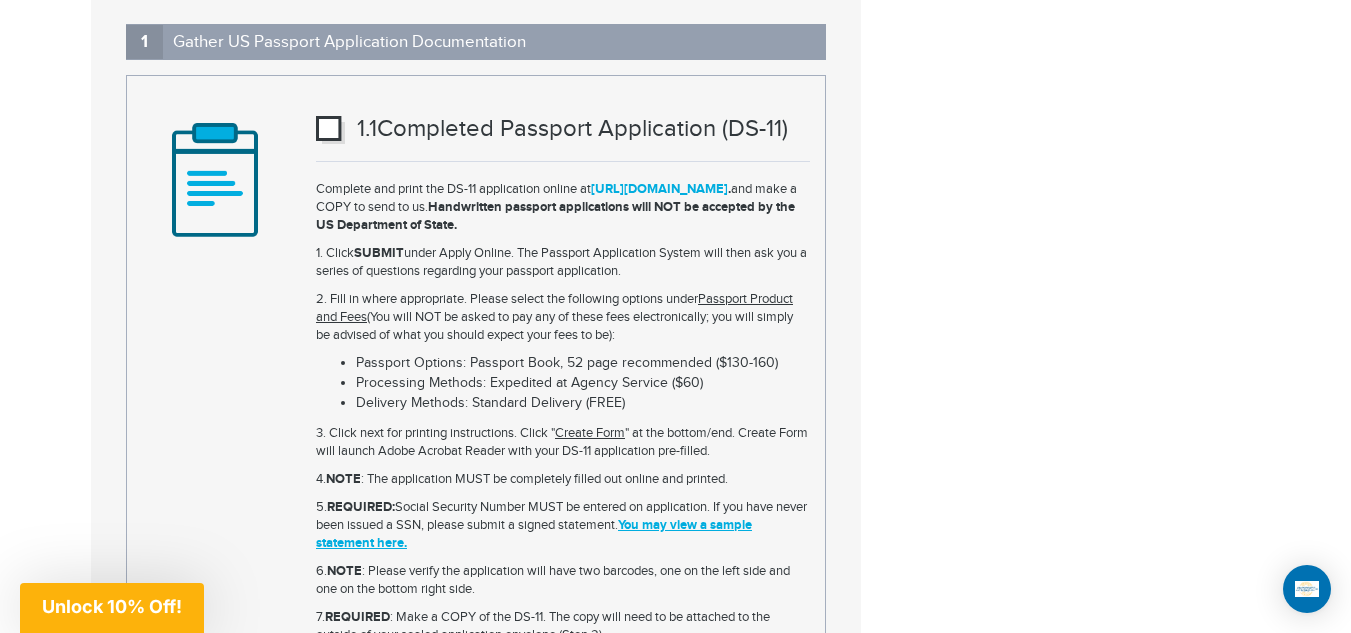 click on "[URL][DOMAIN_NAME]" at bounding box center (659, 189) 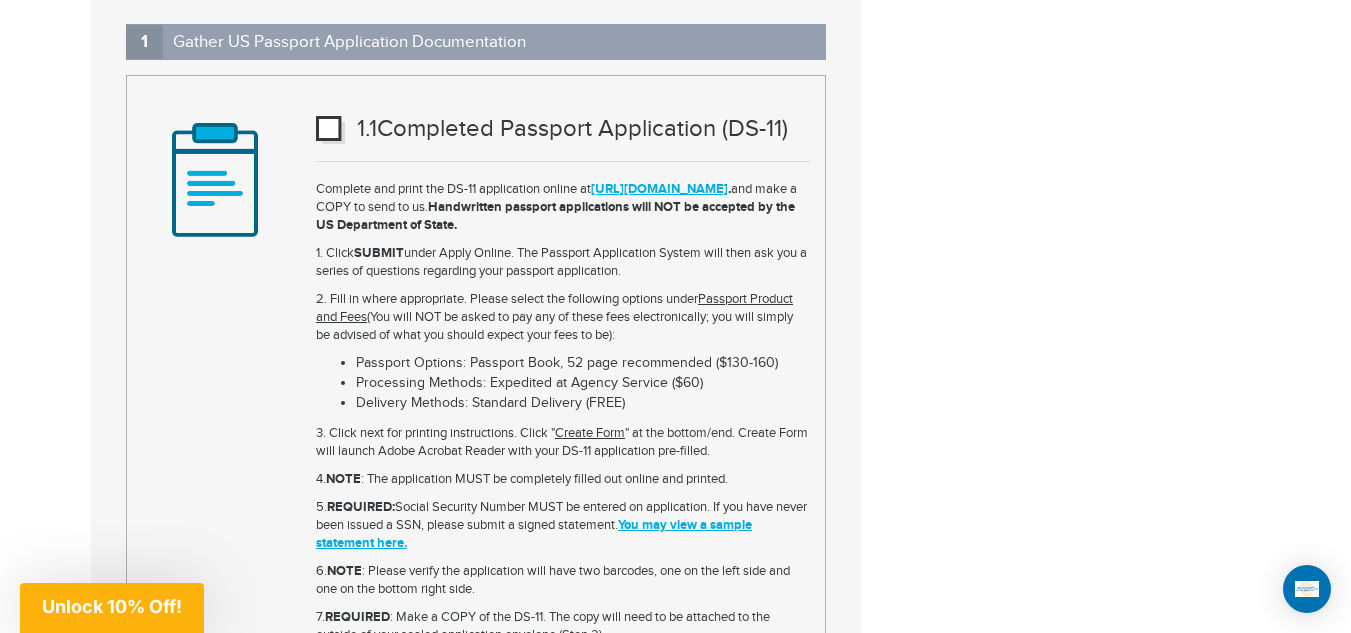 drag, startPoint x: 385, startPoint y: 286, endPoint x: 304, endPoint y: 294, distance: 81.394104 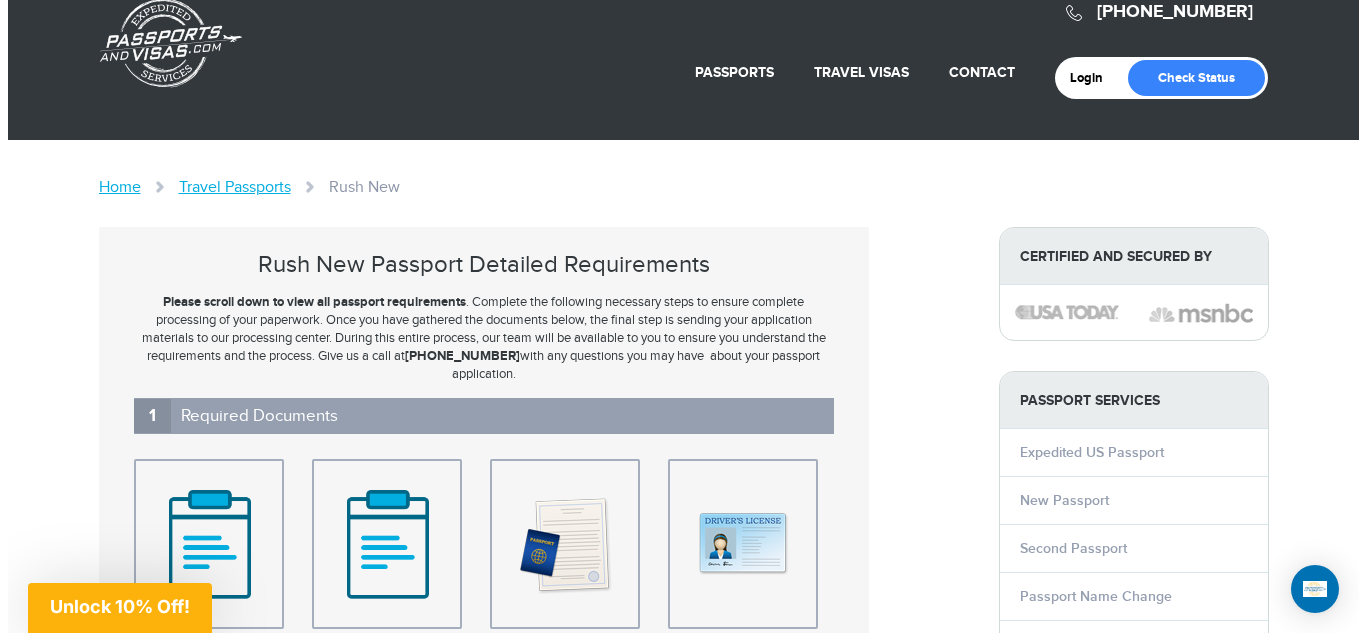 scroll, scrollTop: 0, scrollLeft: 0, axis: both 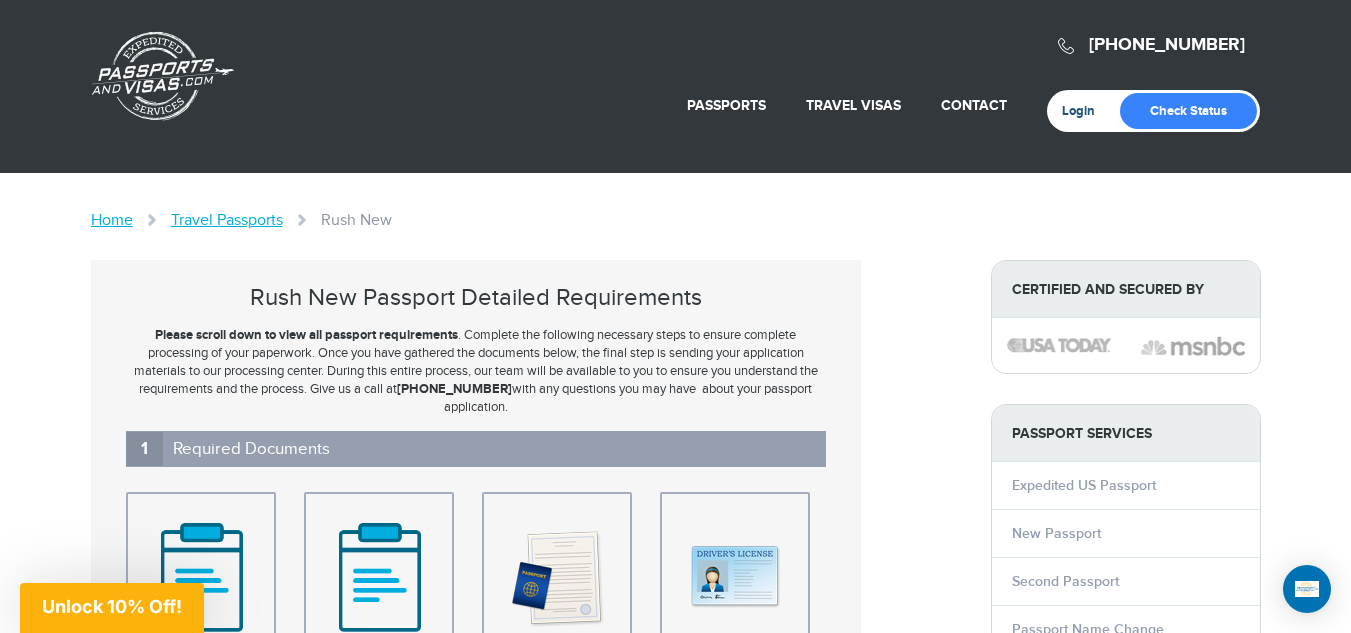 click on "Login" at bounding box center (1085, 111) 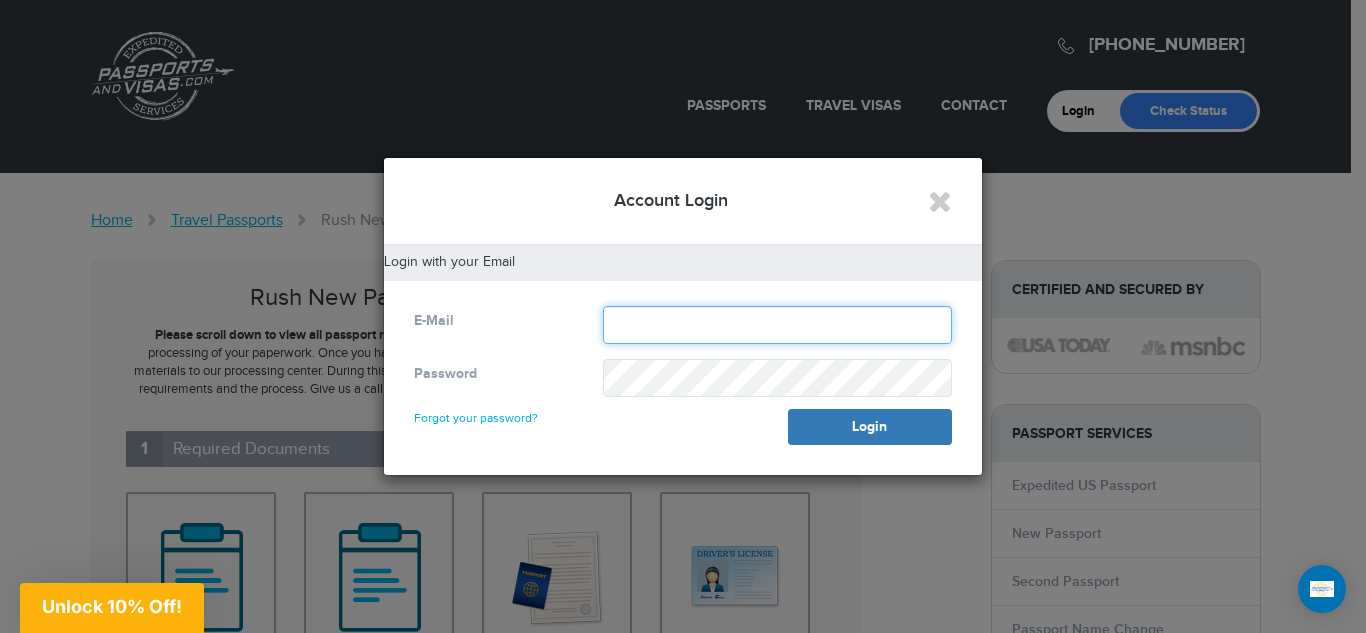 click at bounding box center (777, 325) 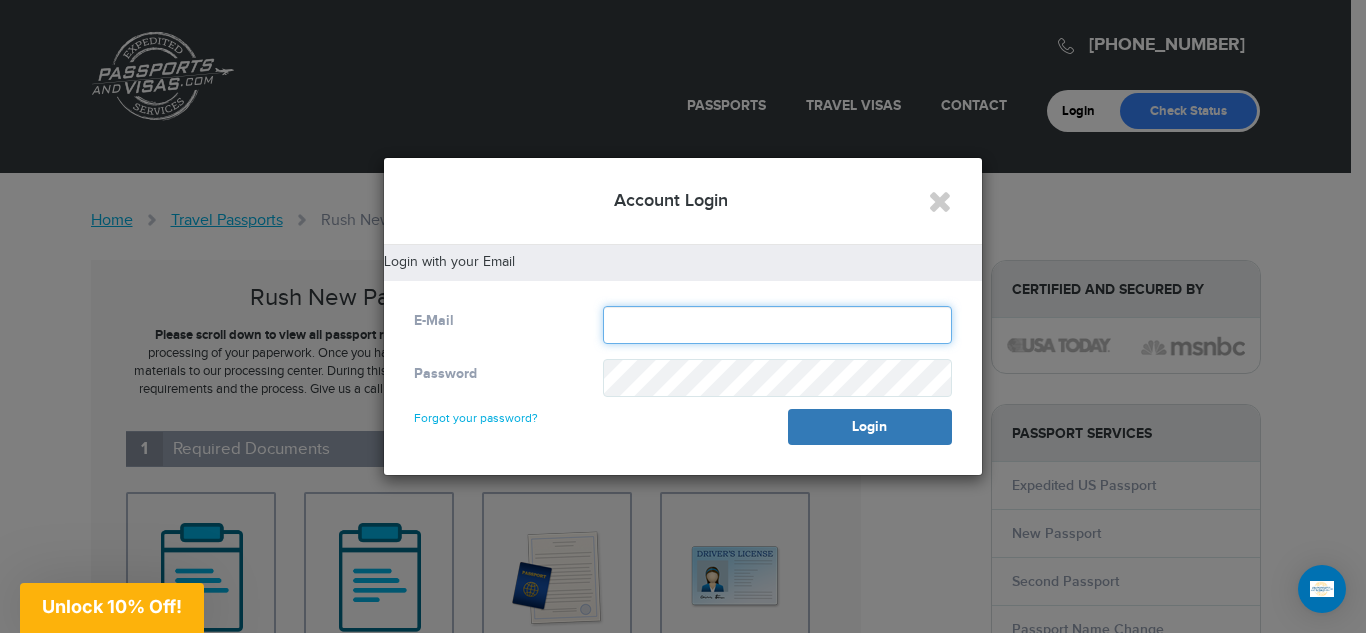type on "**********" 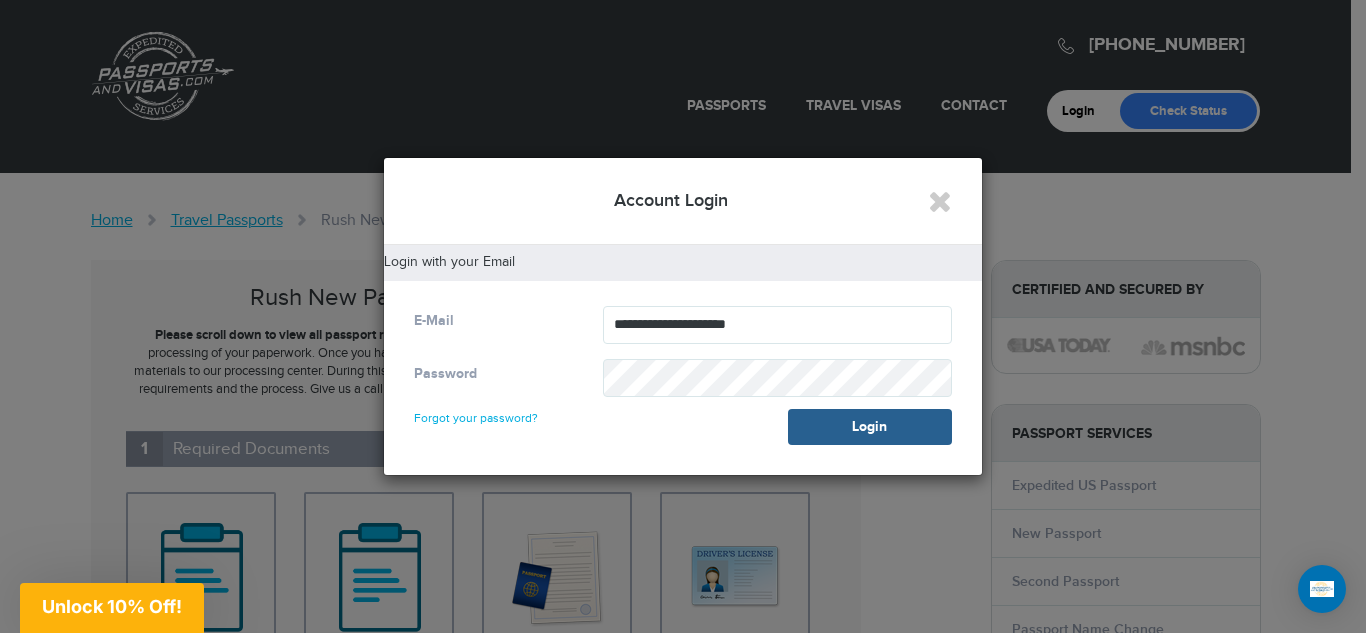 click on "Login" at bounding box center (870, 427) 